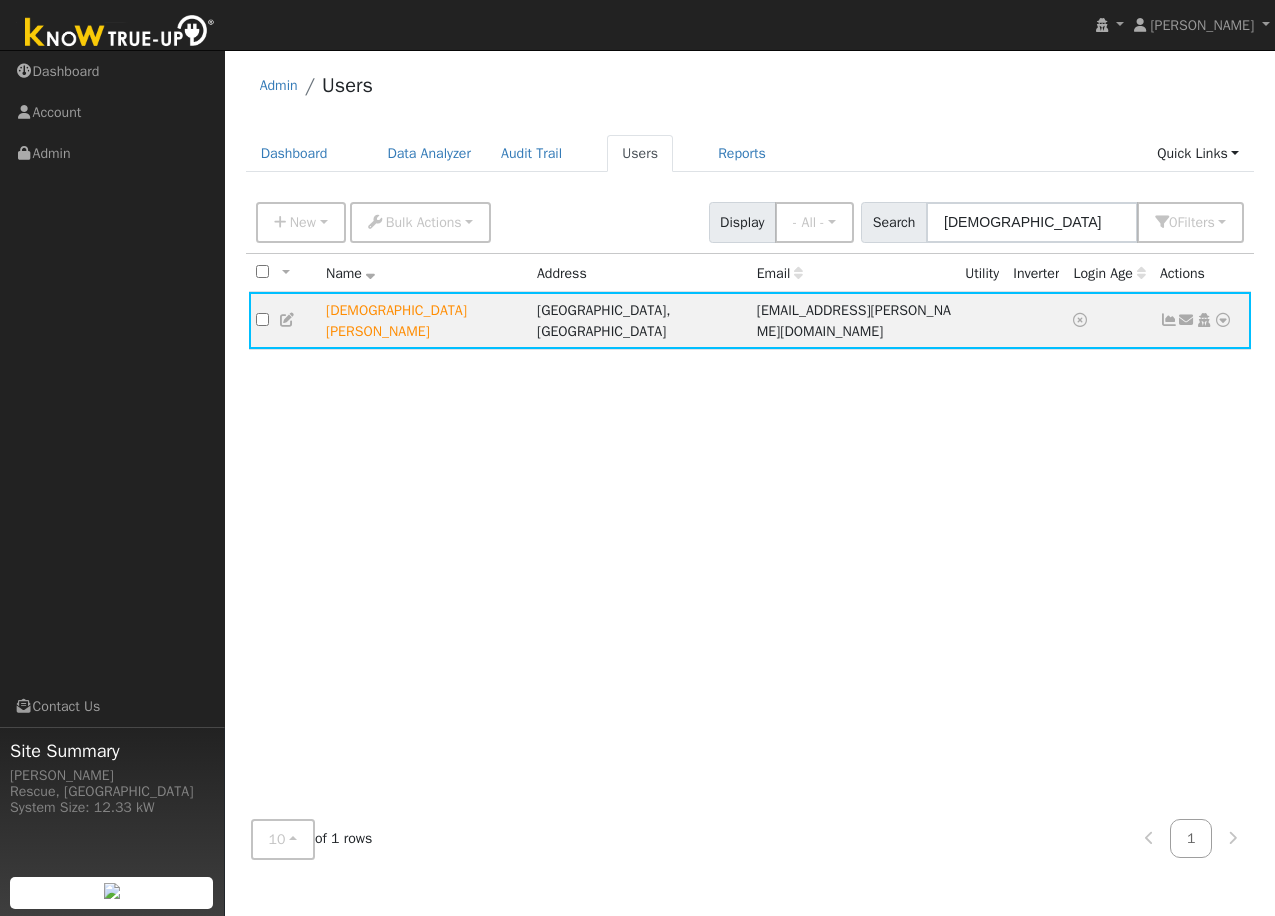 scroll, scrollTop: 0, scrollLeft: 0, axis: both 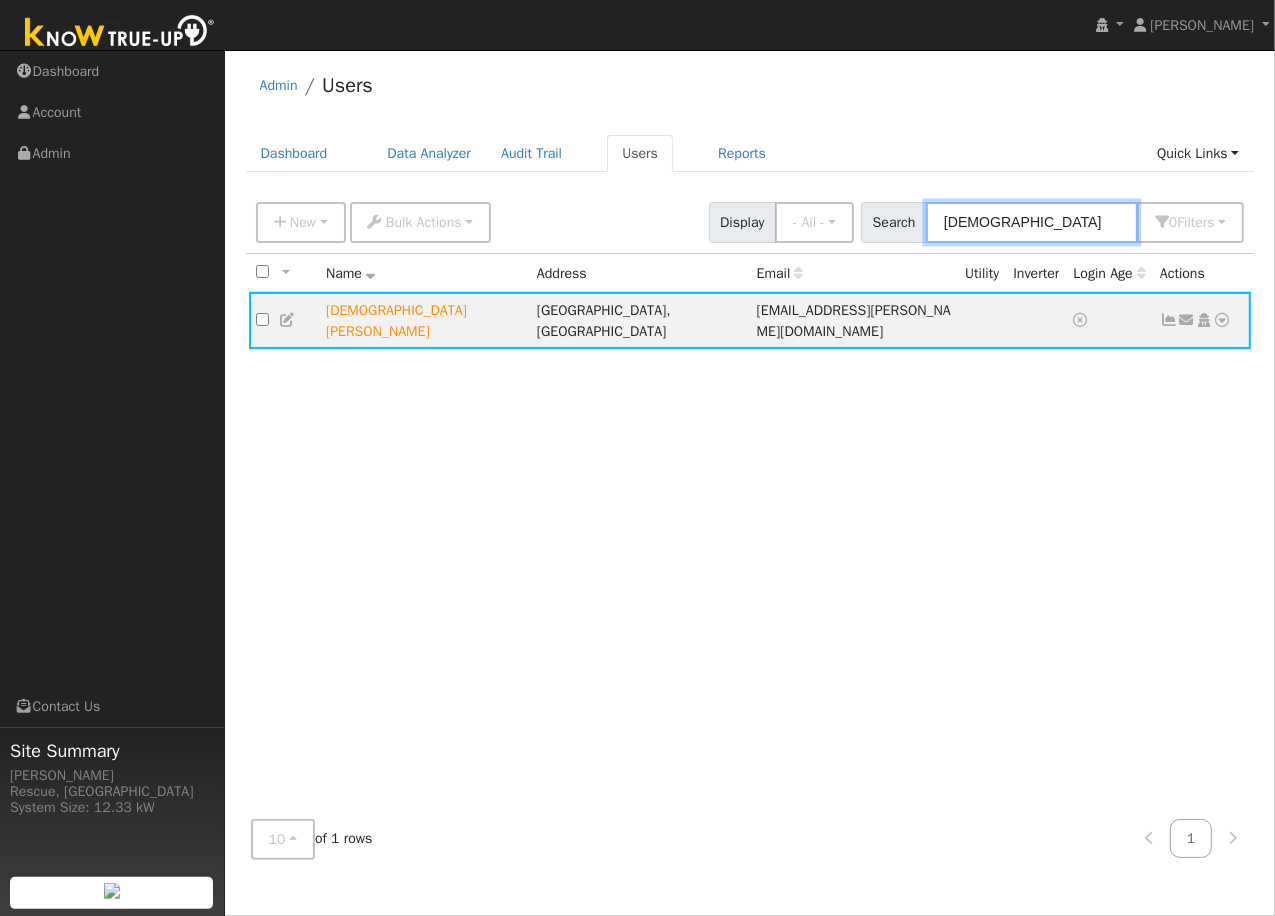drag, startPoint x: 1074, startPoint y: 232, endPoint x: 874, endPoint y: 224, distance: 200.15994 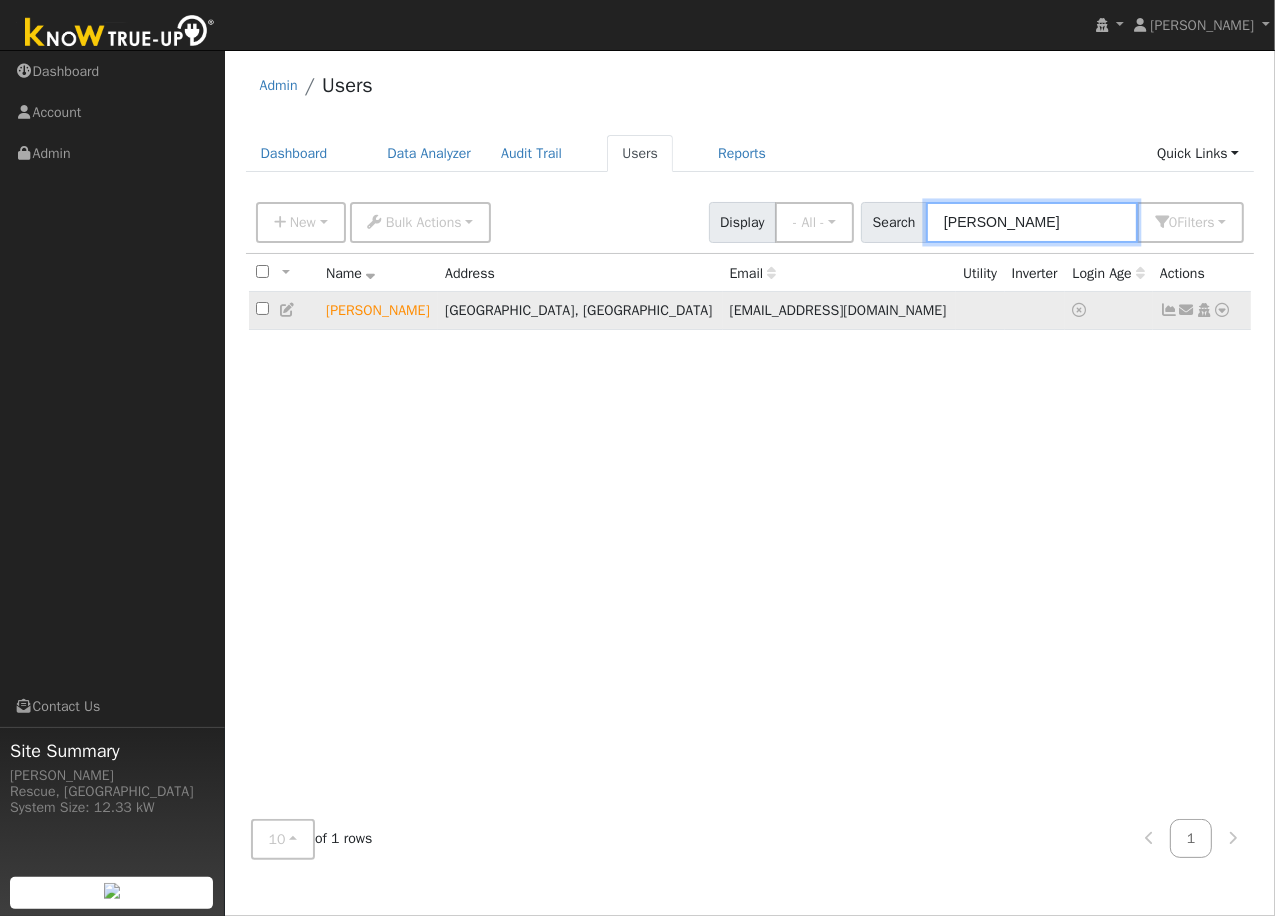 type on "[PERSON_NAME]" 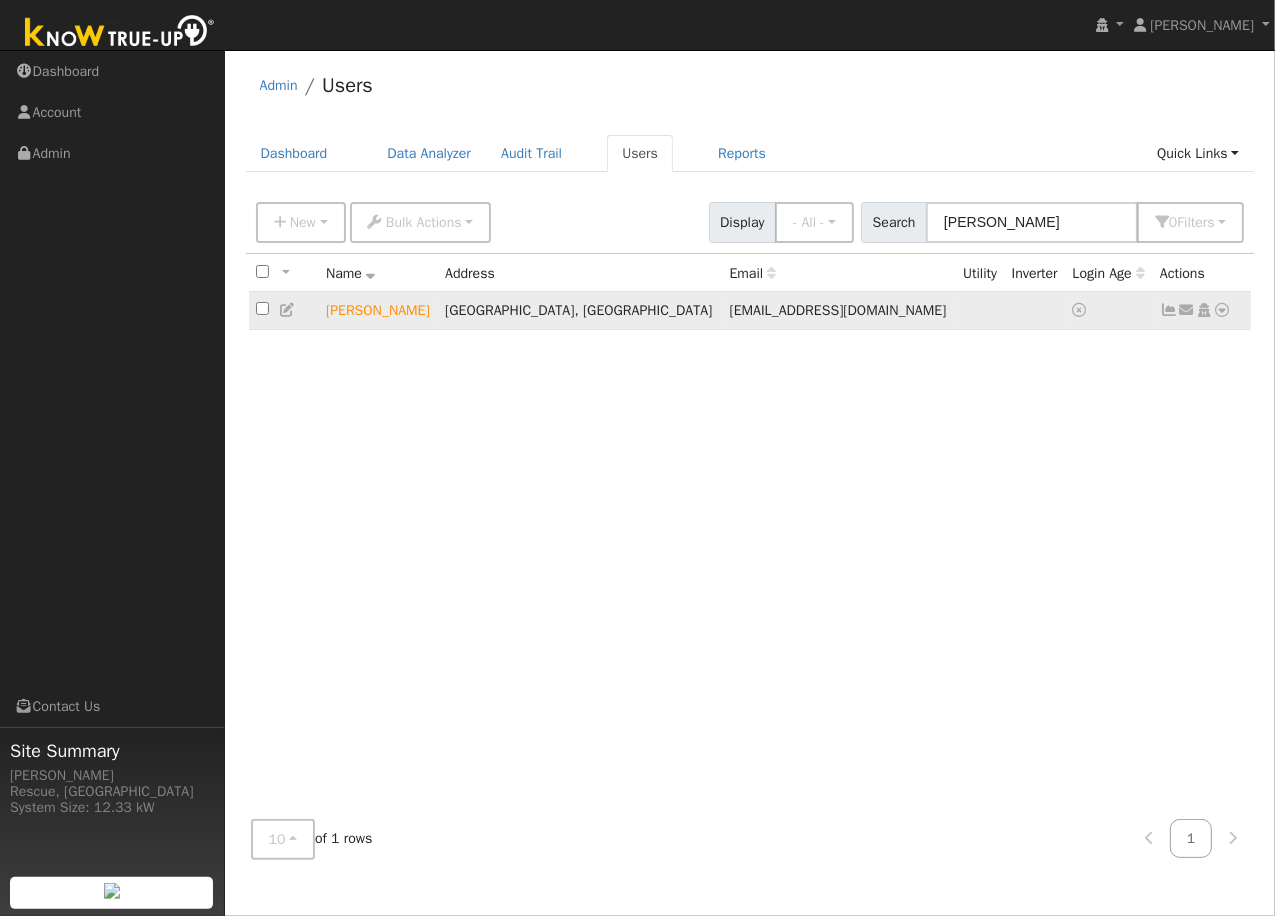 click at bounding box center [1223, 310] 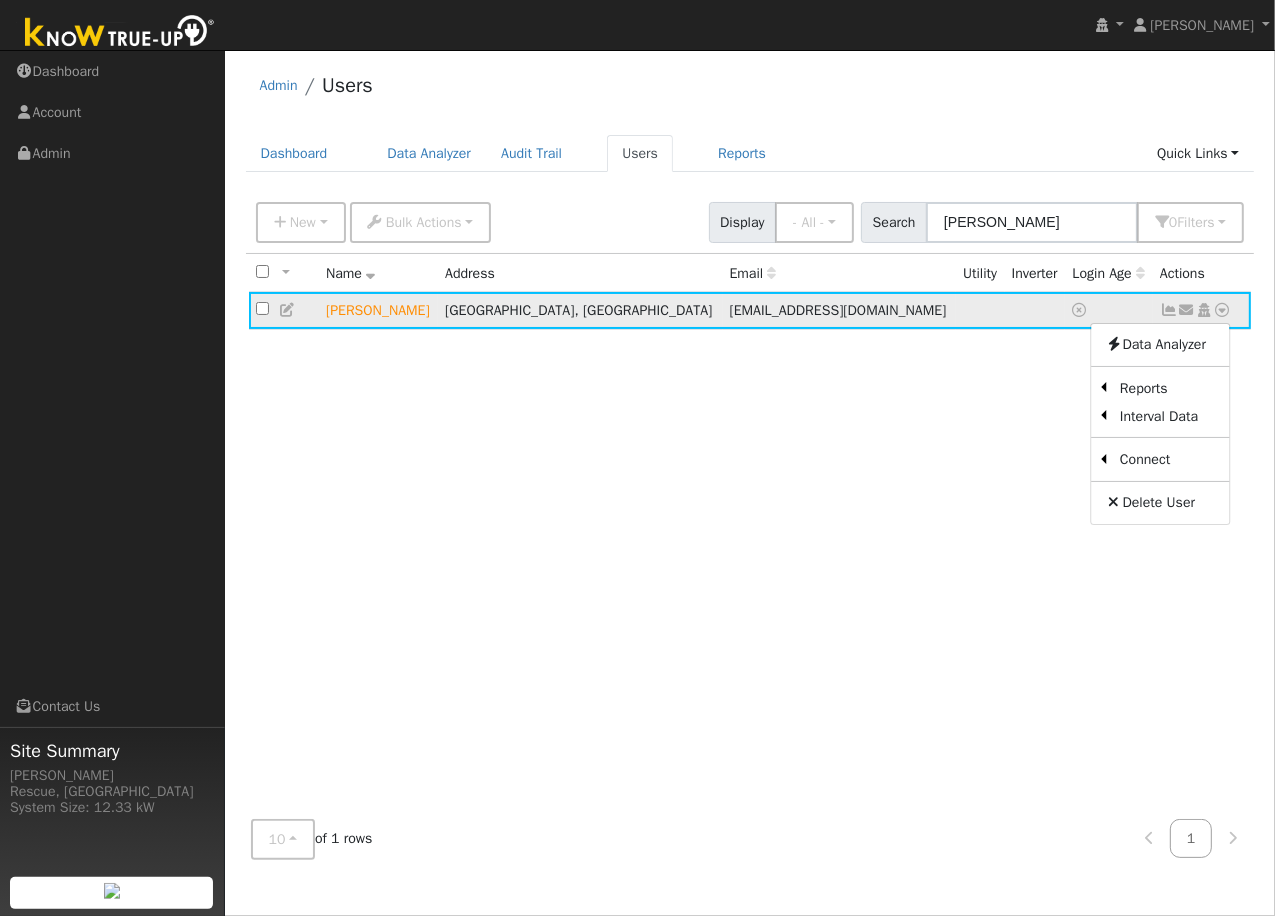 click at bounding box center [1169, 310] 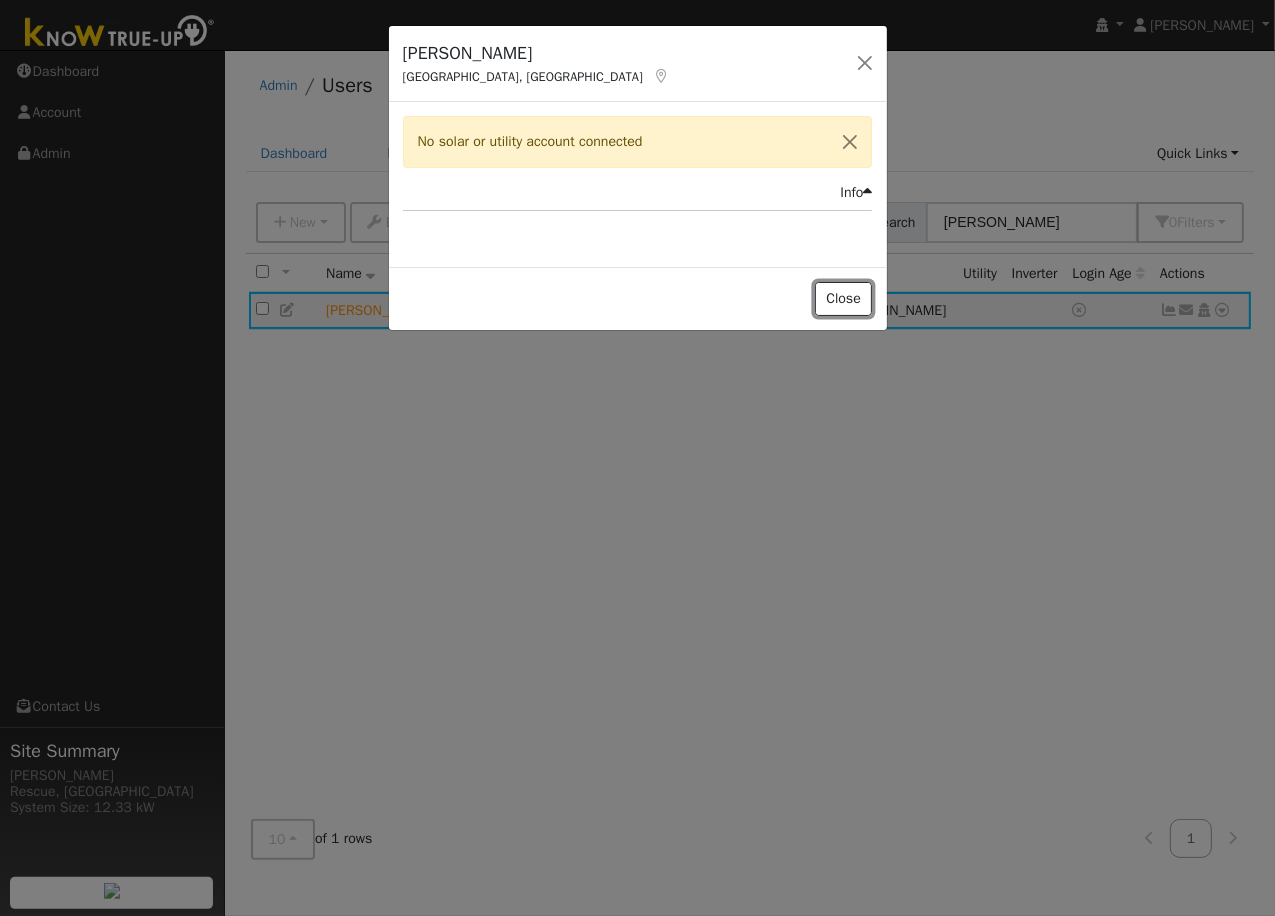 click on "Close" at bounding box center [844, 299] 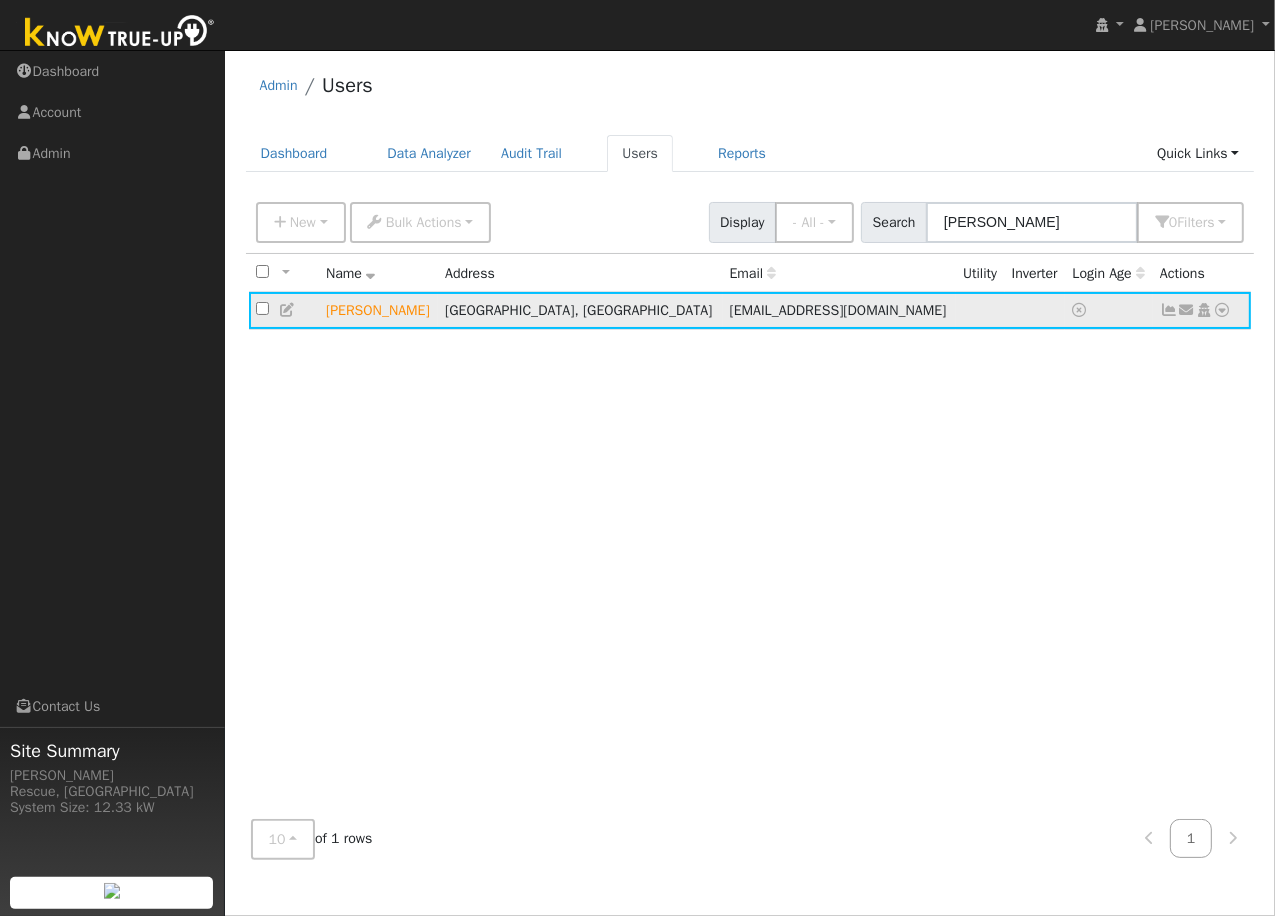 click at bounding box center [1187, 310] 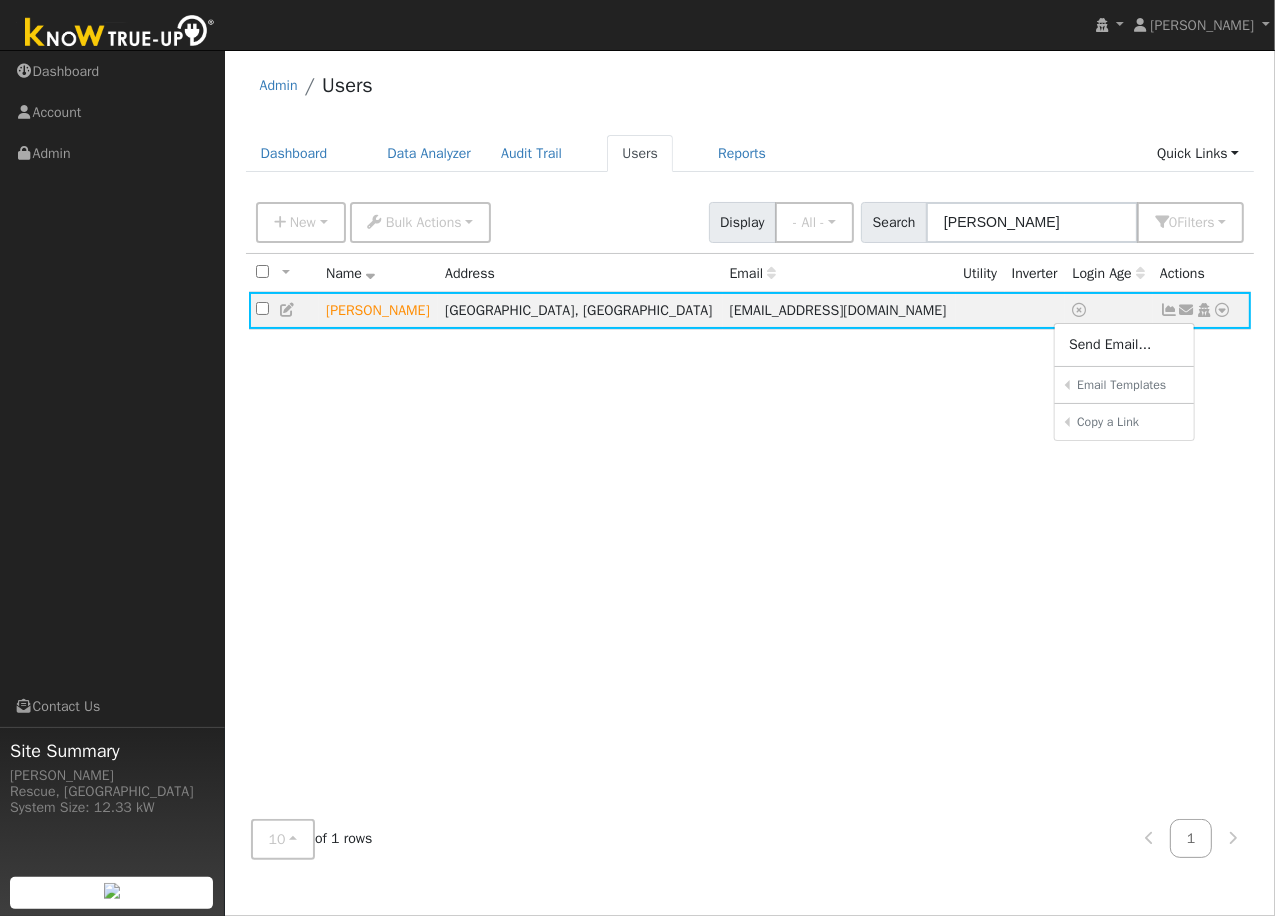 drag, startPoint x: 1095, startPoint y: 350, endPoint x: 1094, endPoint y: 366, distance: 16.03122 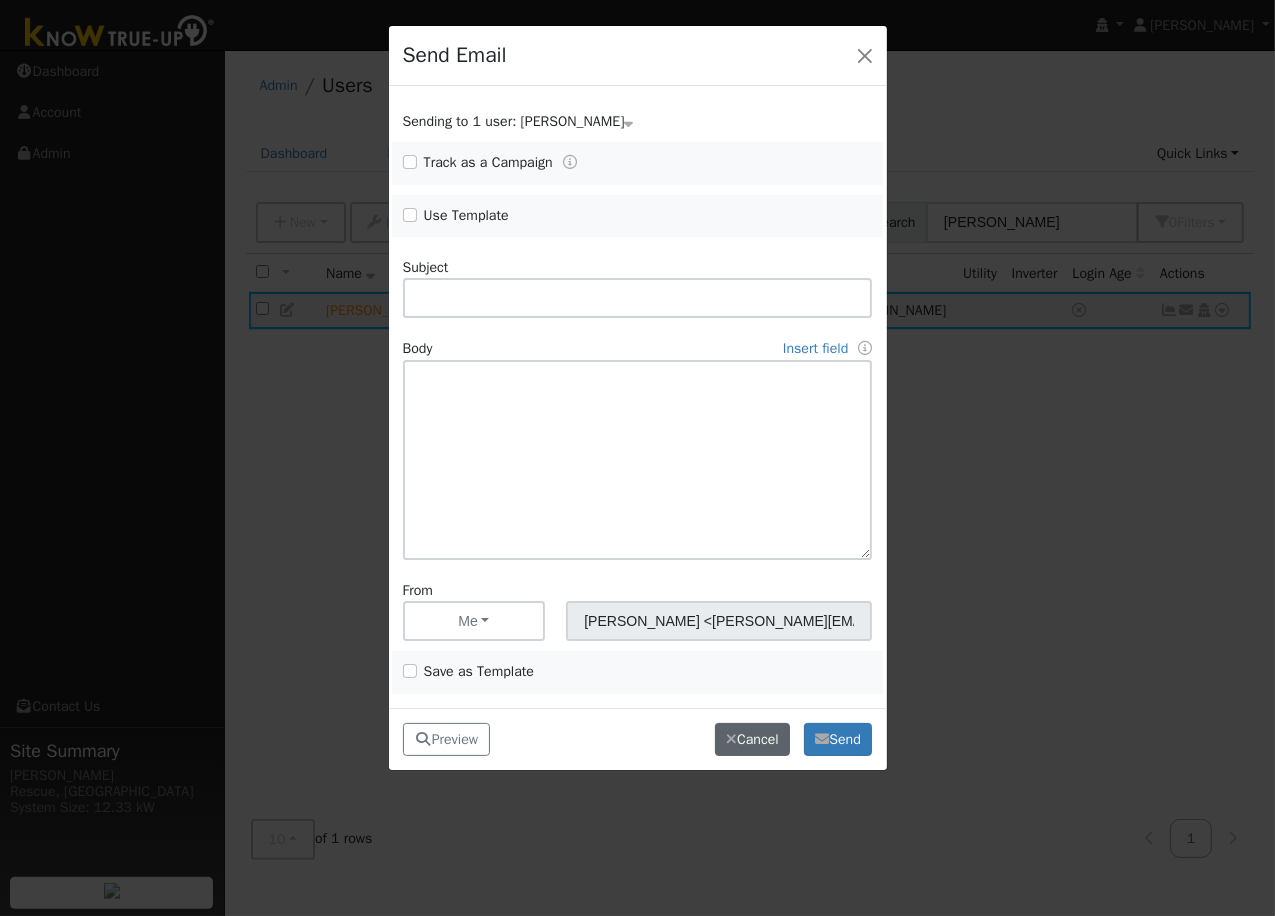 drag, startPoint x: 695, startPoint y: 740, endPoint x: 728, endPoint y: 725, distance: 36.249138 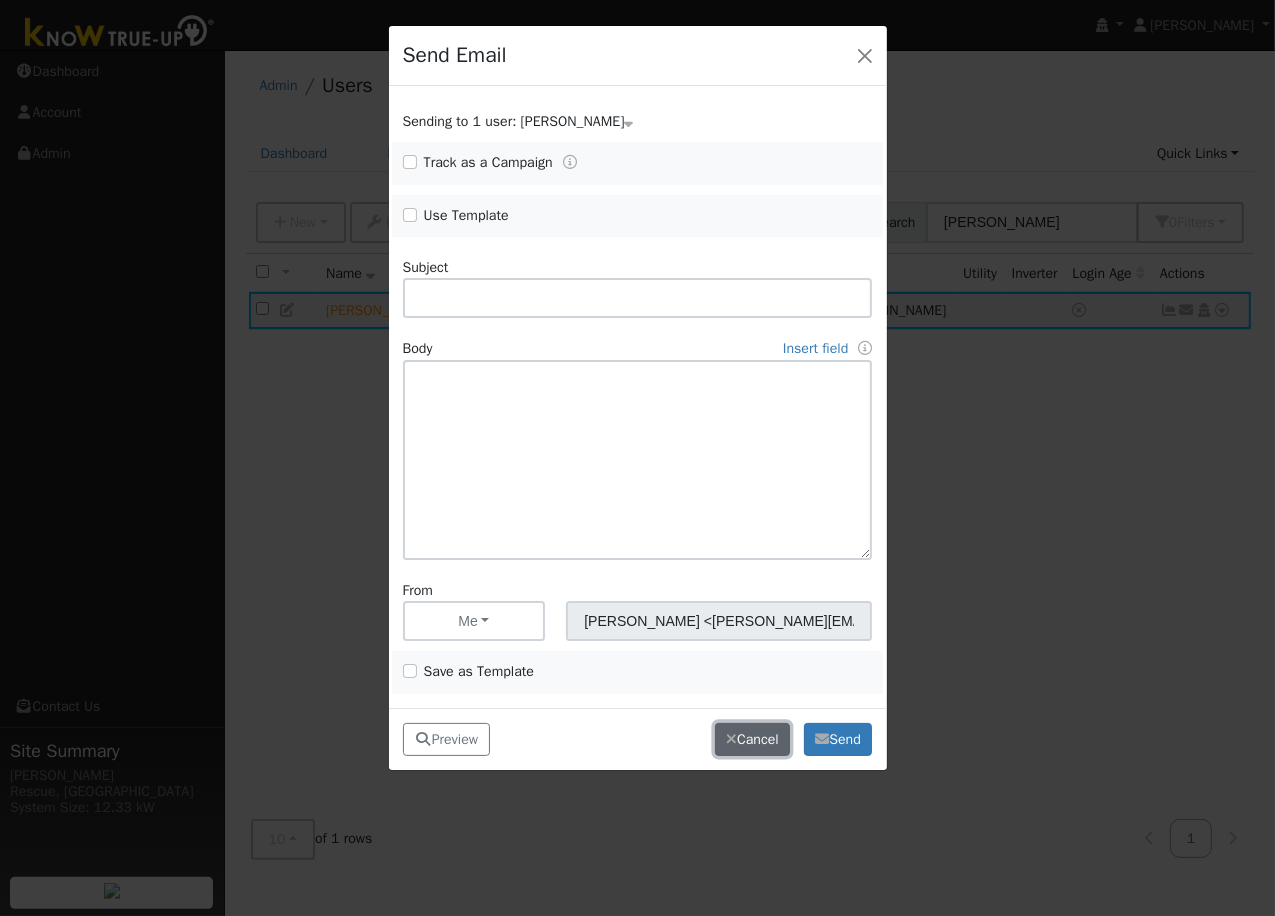 drag, startPoint x: 747, startPoint y: 736, endPoint x: 759, endPoint y: 729, distance: 13.892444 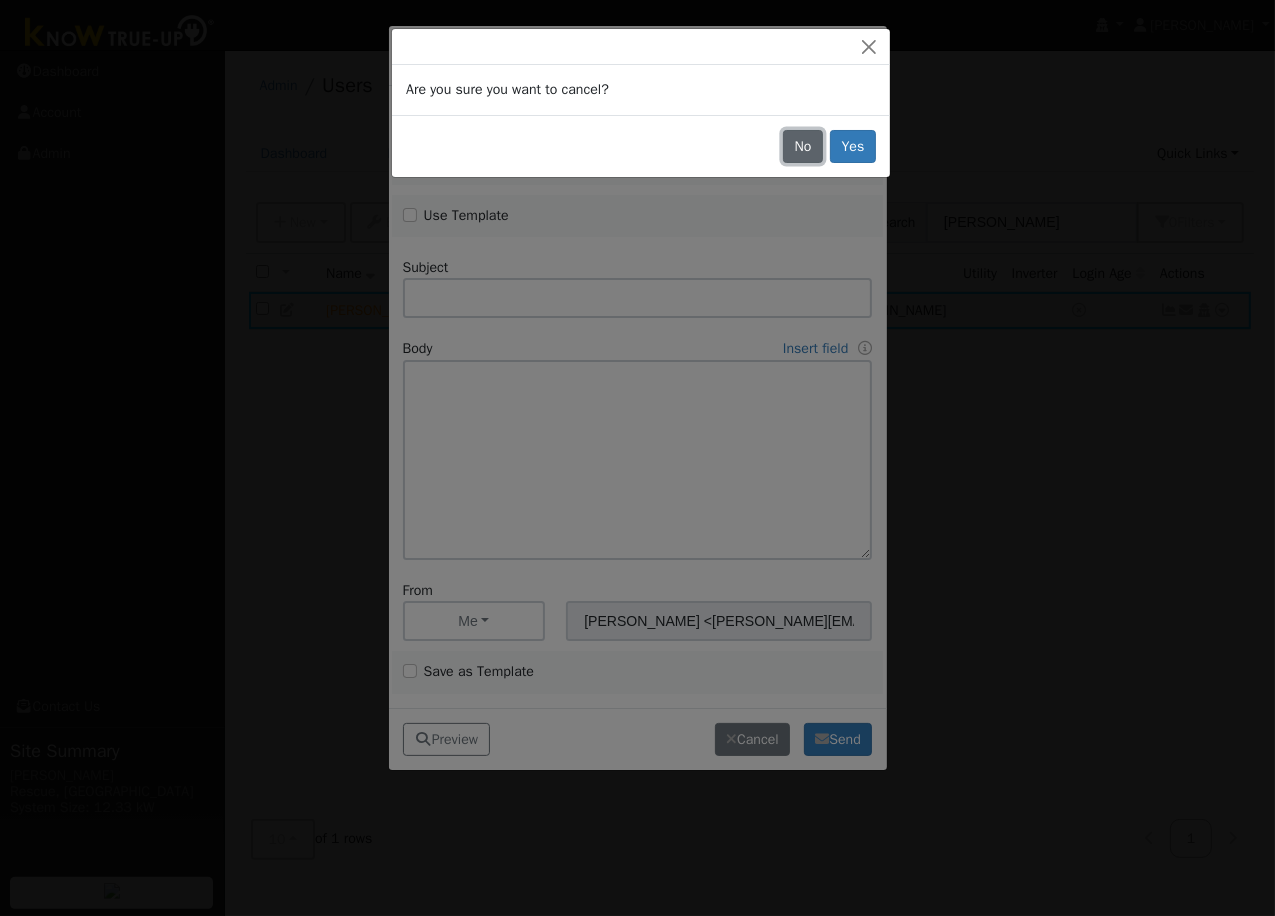 click on "No" at bounding box center (803, 147) 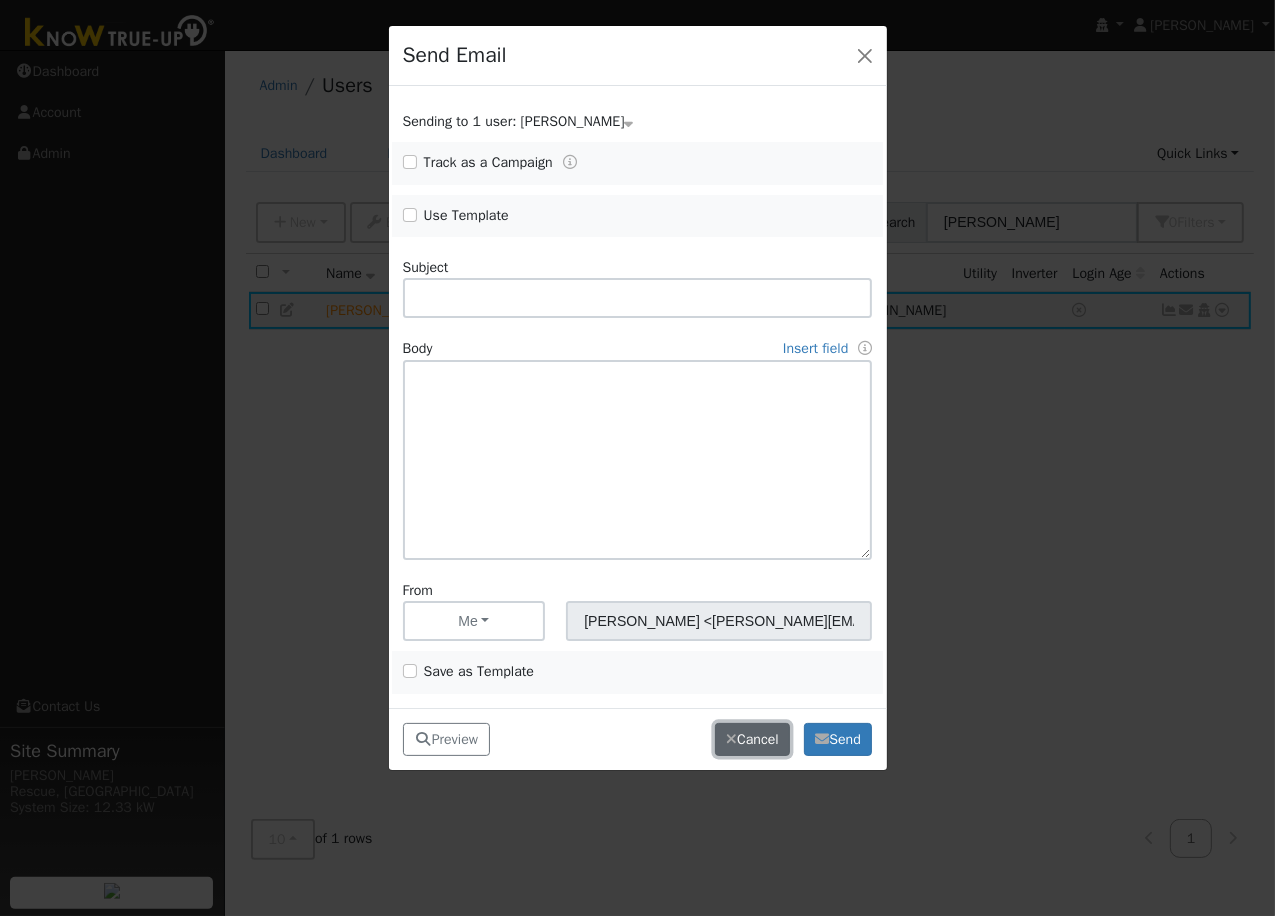 drag, startPoint x: 717, startPoint y: 722, endPoint x: 795, endPoint y: 709, distance: 79.07591 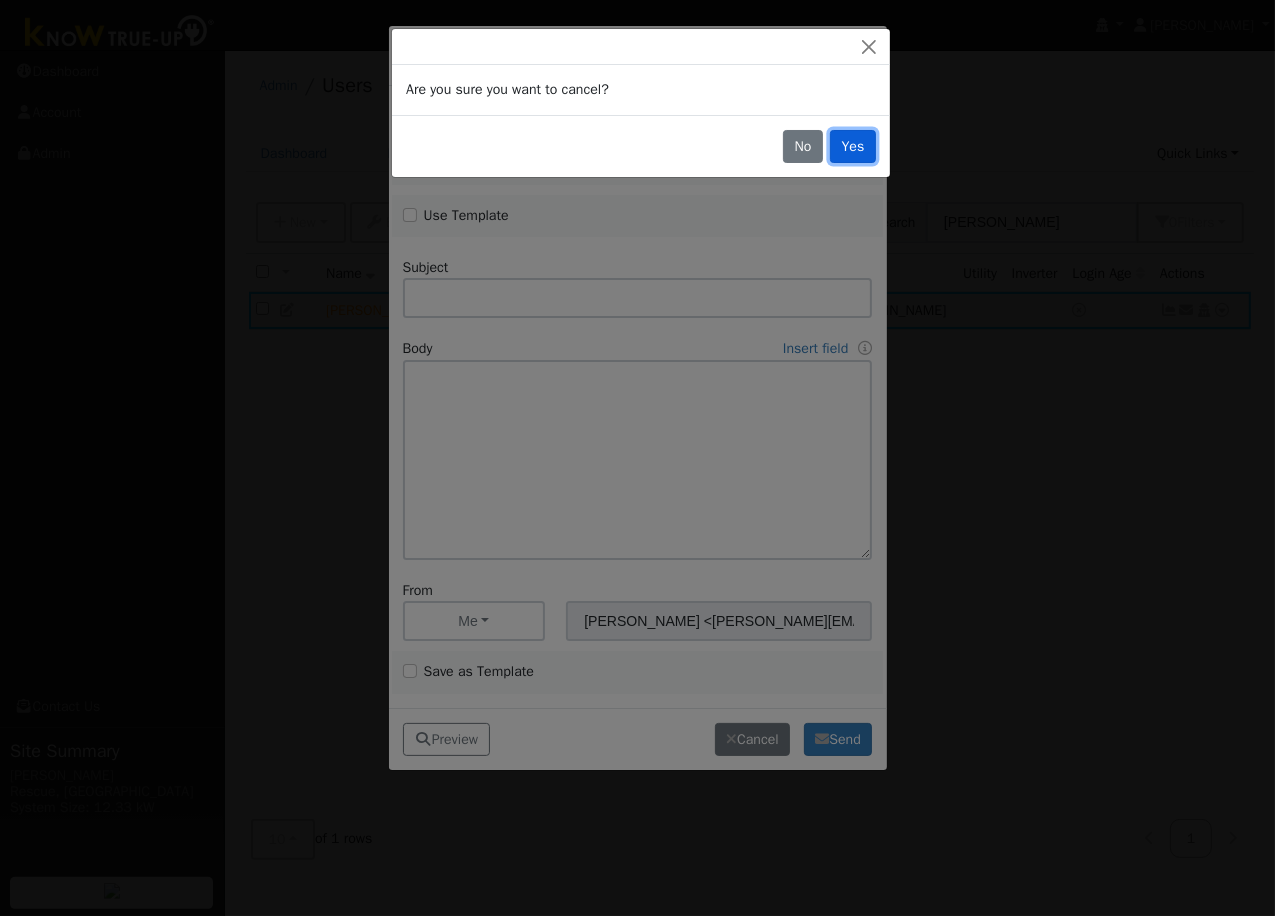 click on "Yes" at bounding box center (853, 147) 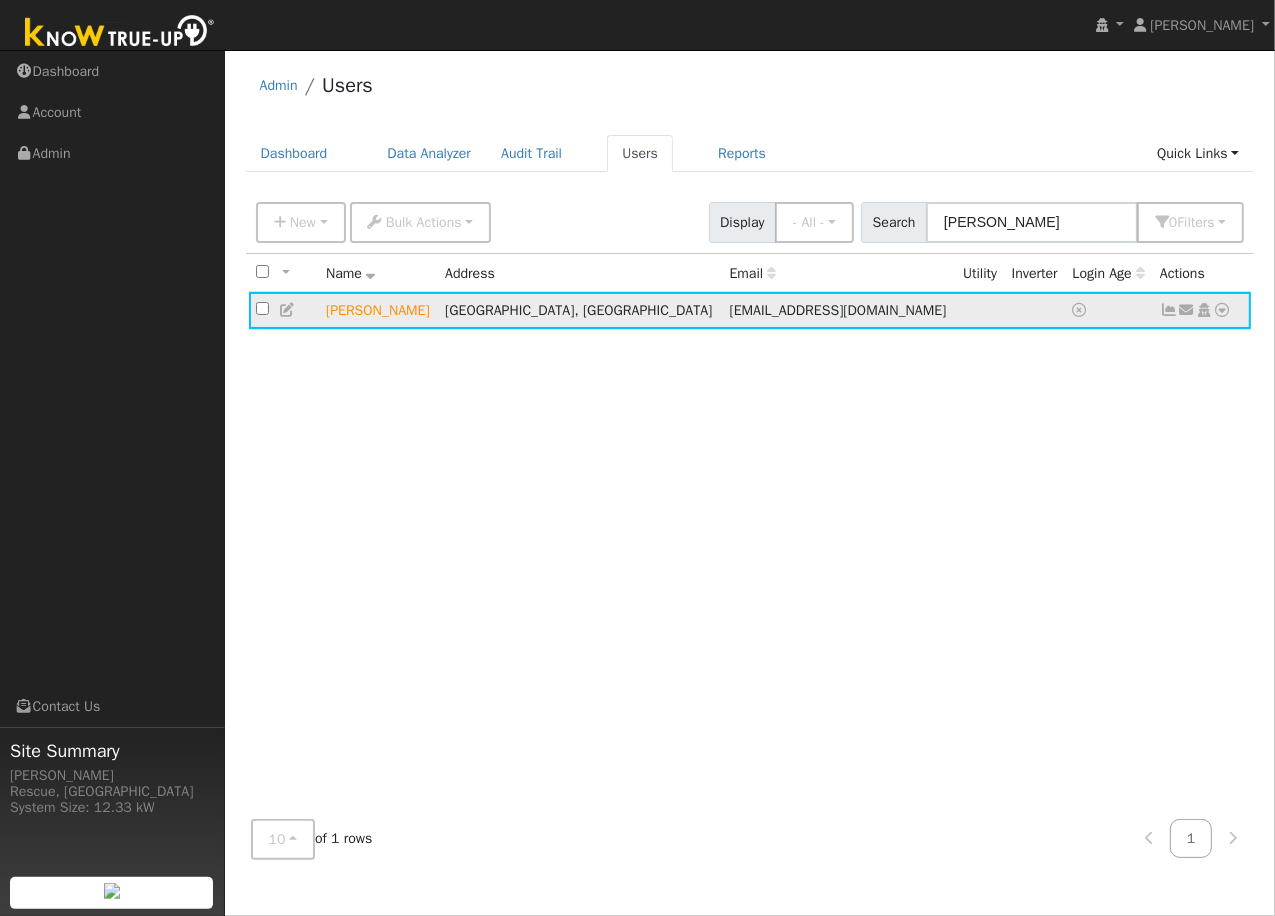click at bounding box center [1187, 310] 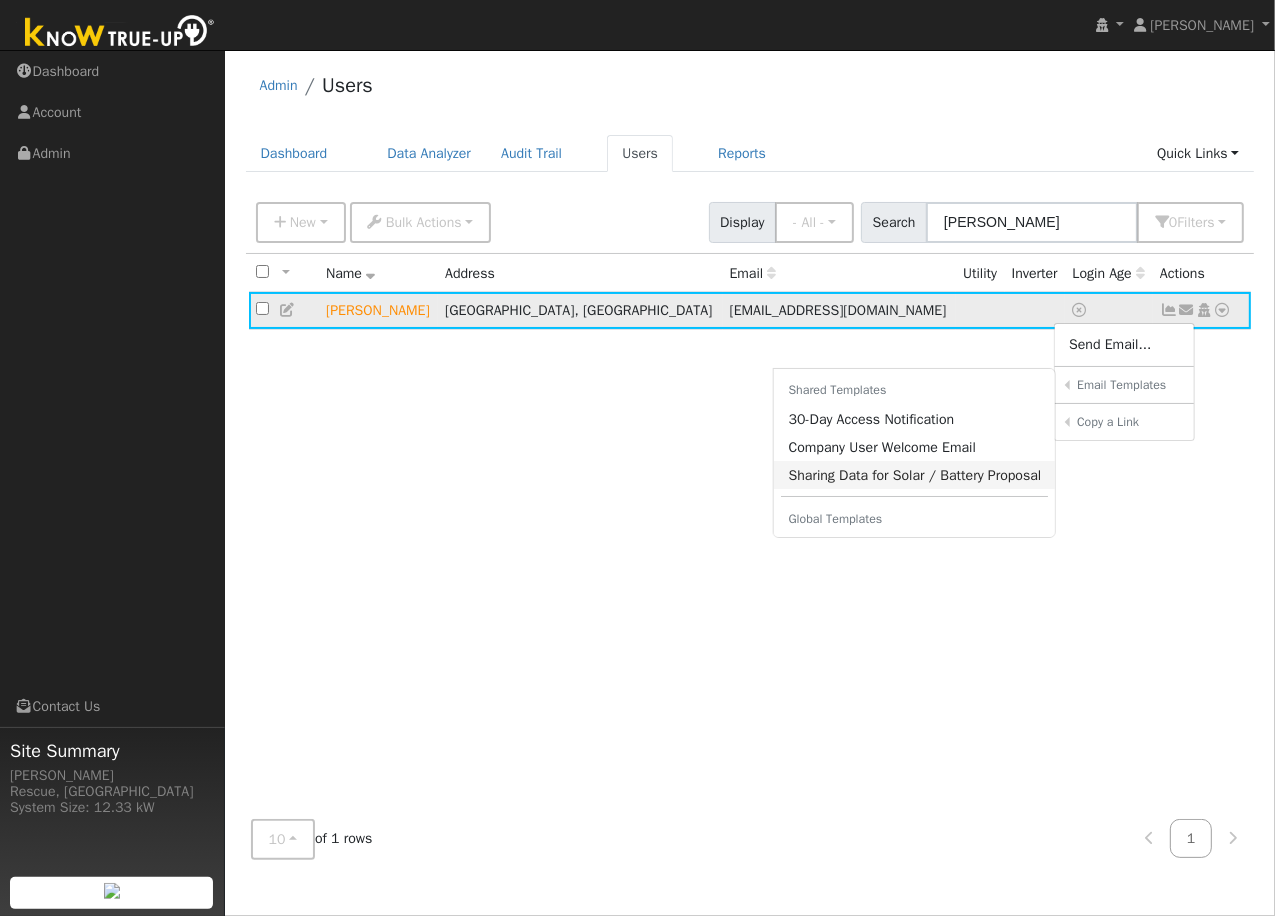 click on "Sharing Data for Solar / Battery Proposal" at bounding box center (914, 475) 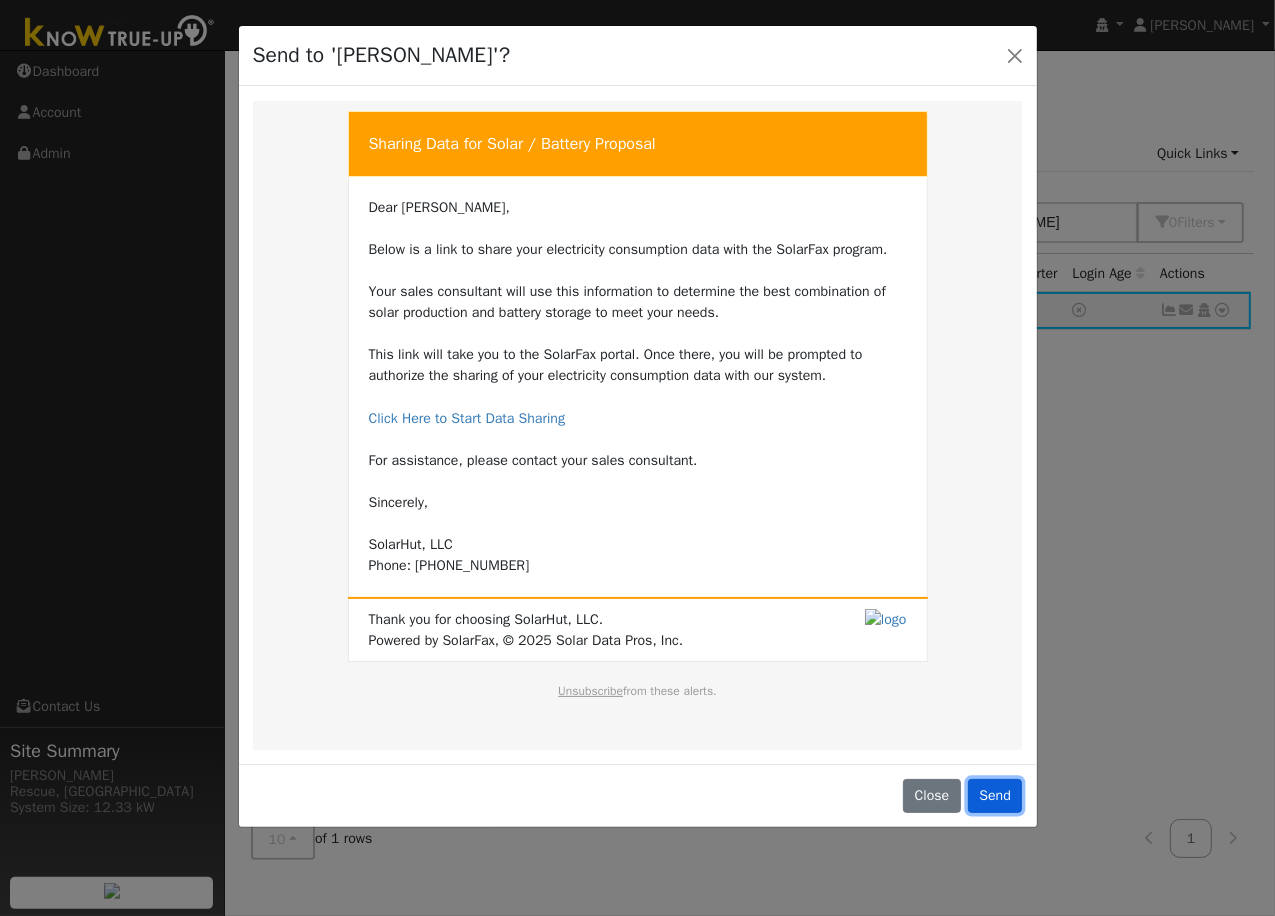 click on "Send" at bounding box center [995, 796] 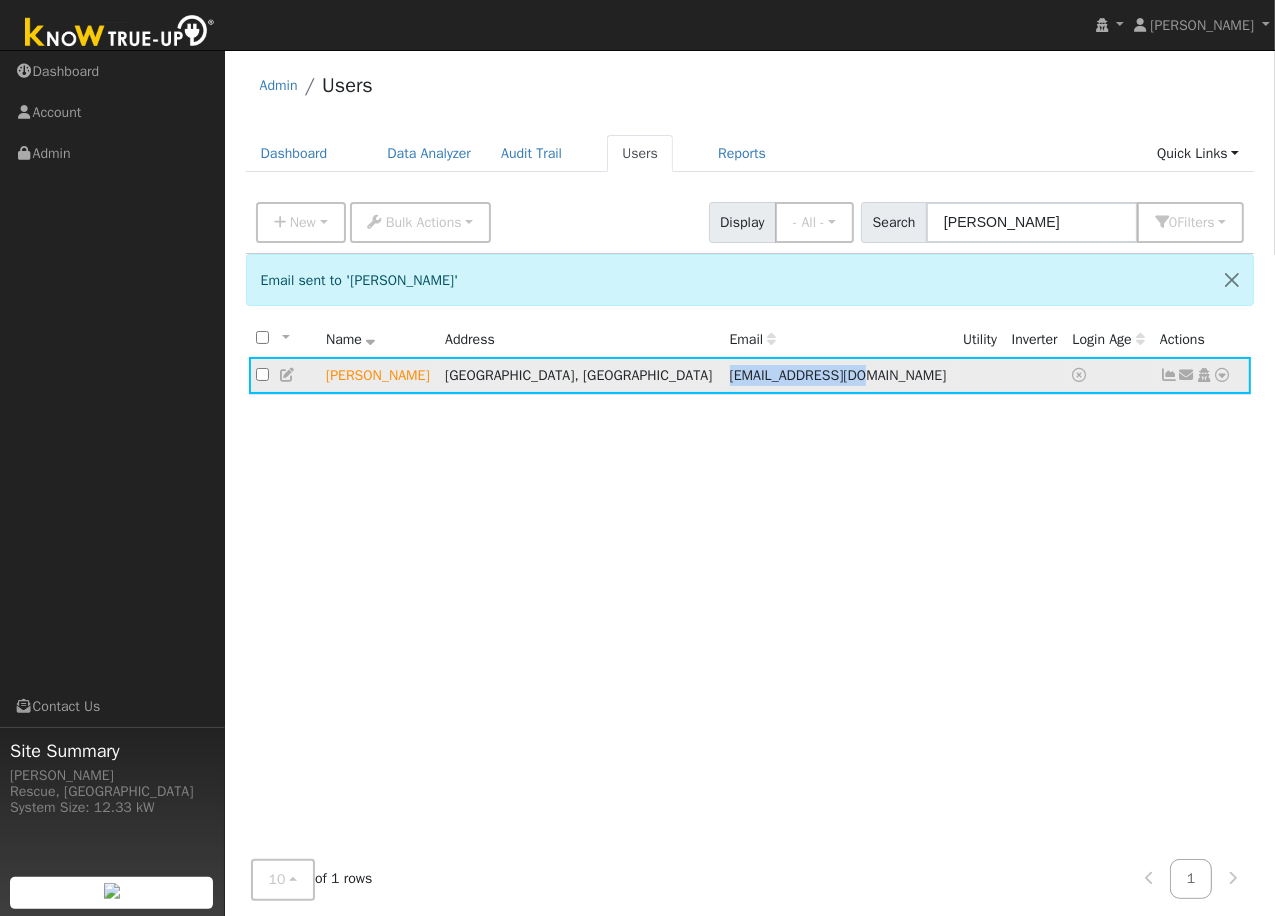 drag, startPoint x: 759, startPoint y: 373, endPoint x: 627, endPoint y: 374, distance: 132.00378 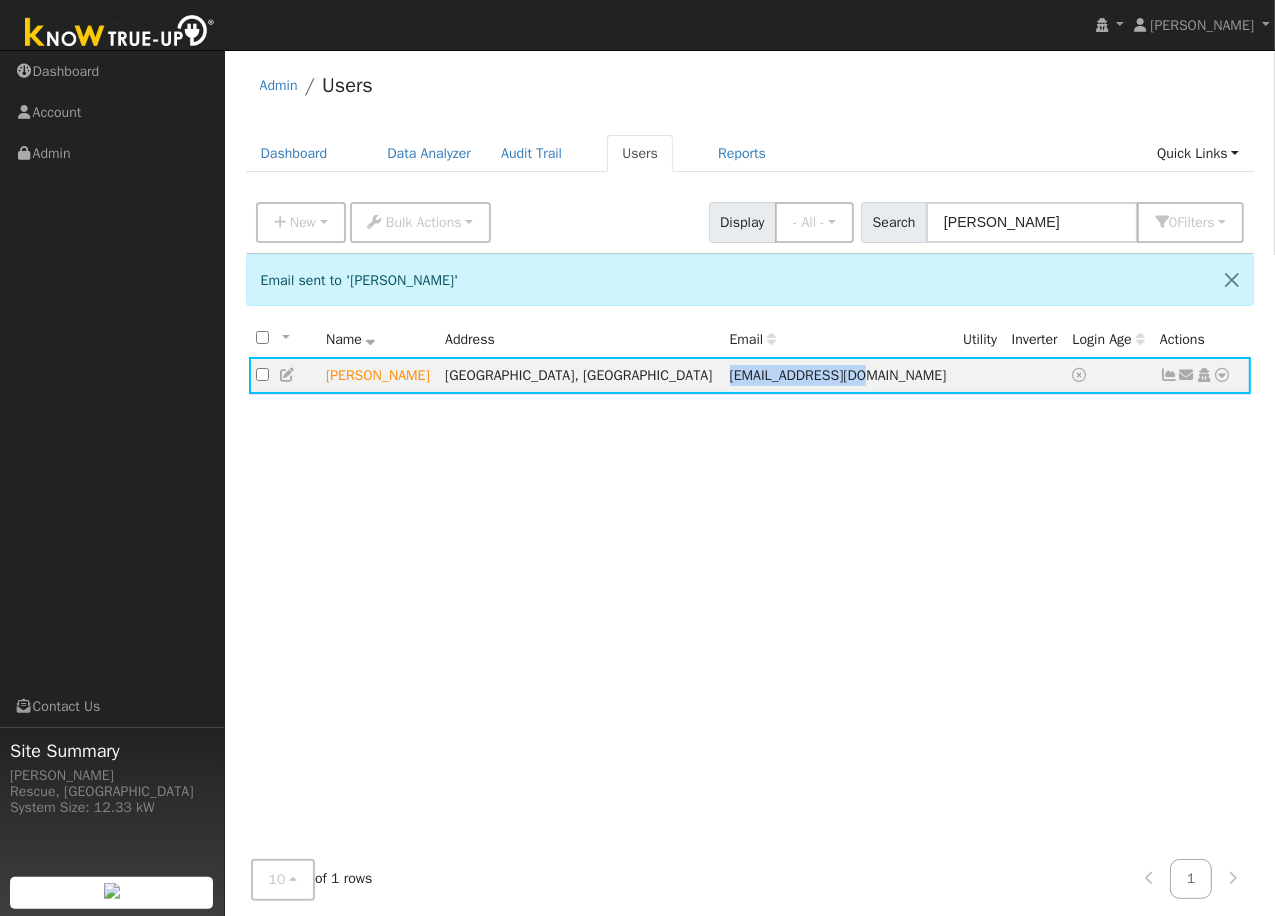 copy on "jaw100497@yahoo.co" 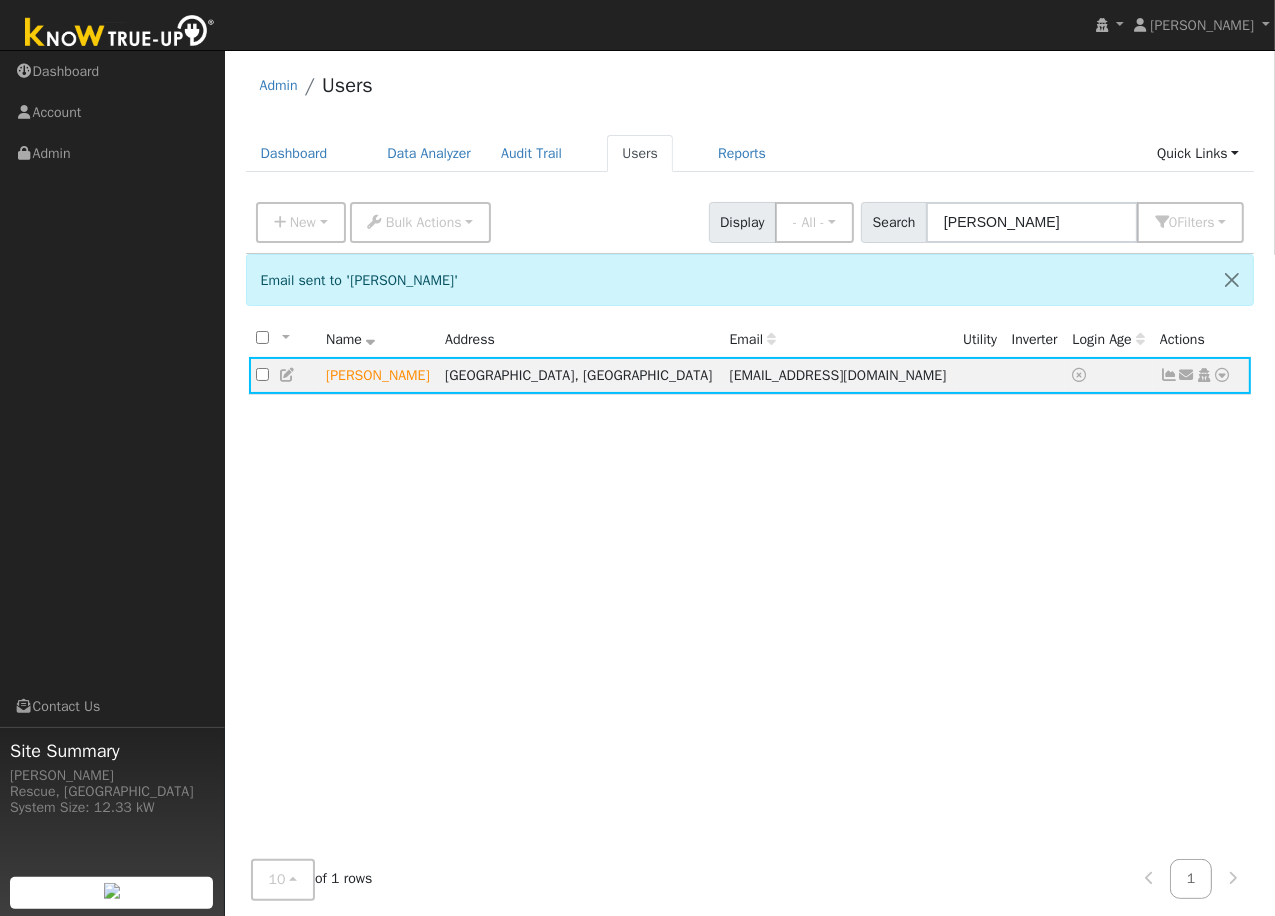 click at bounding box center [288, 375] 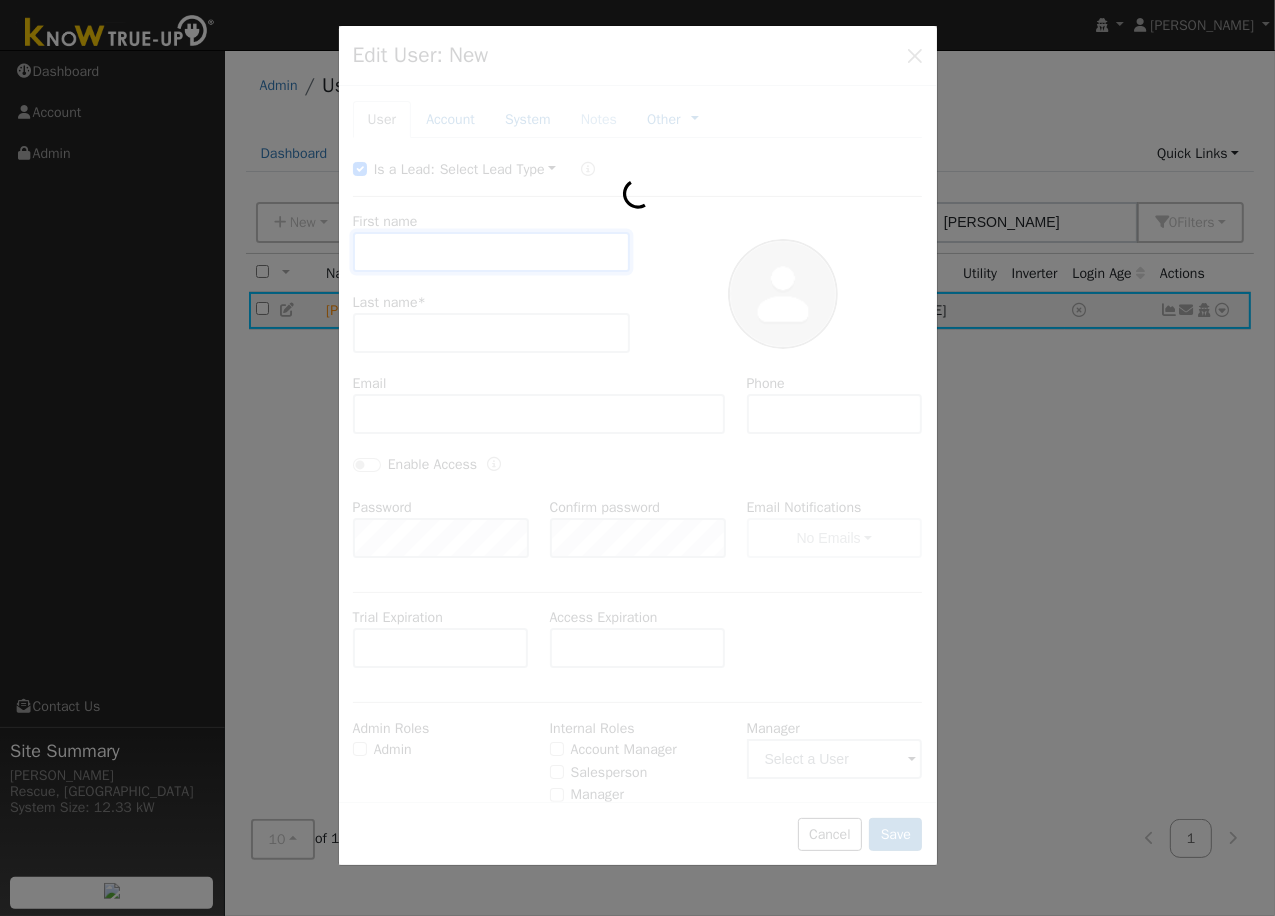 type on "Juline" 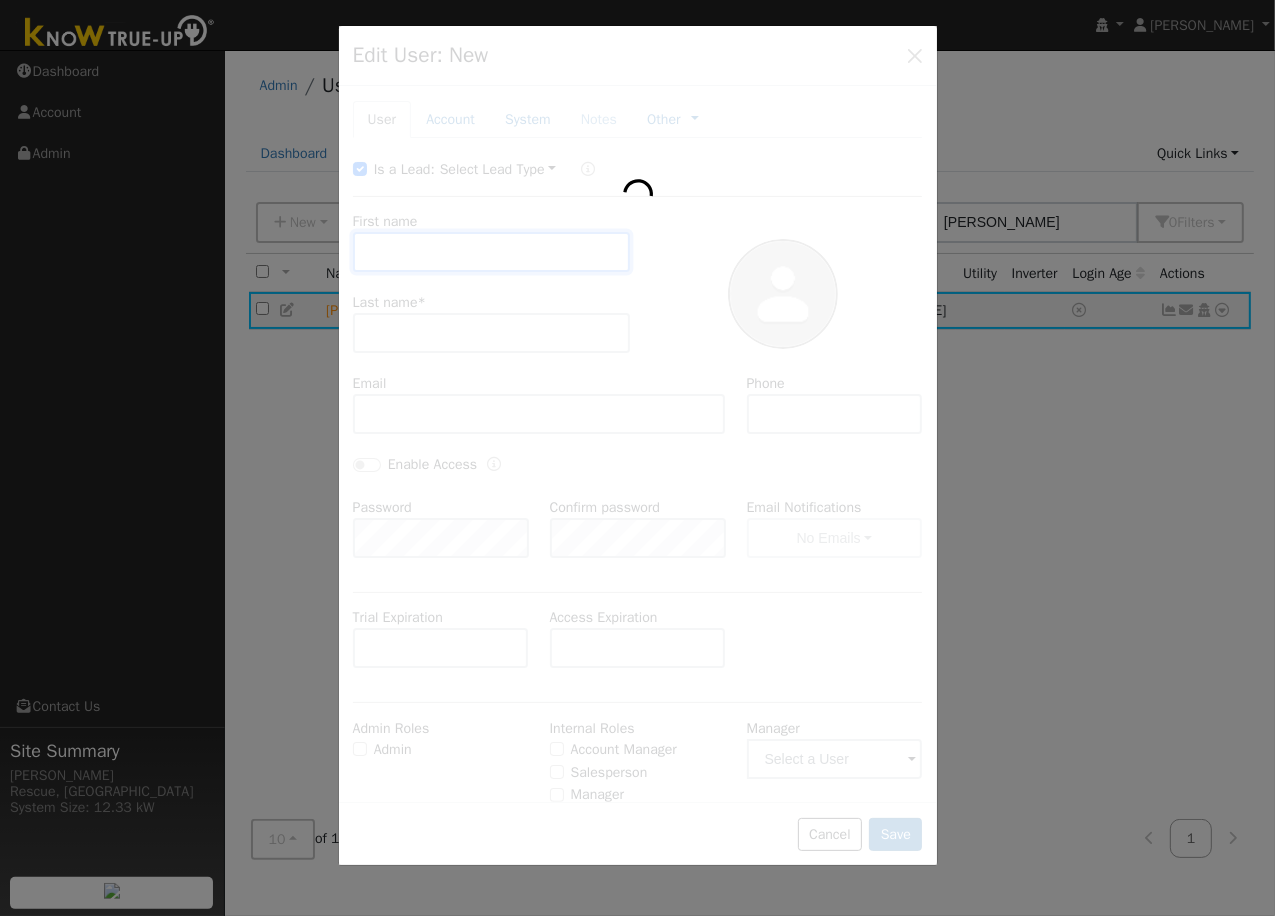 type on "Auglair" 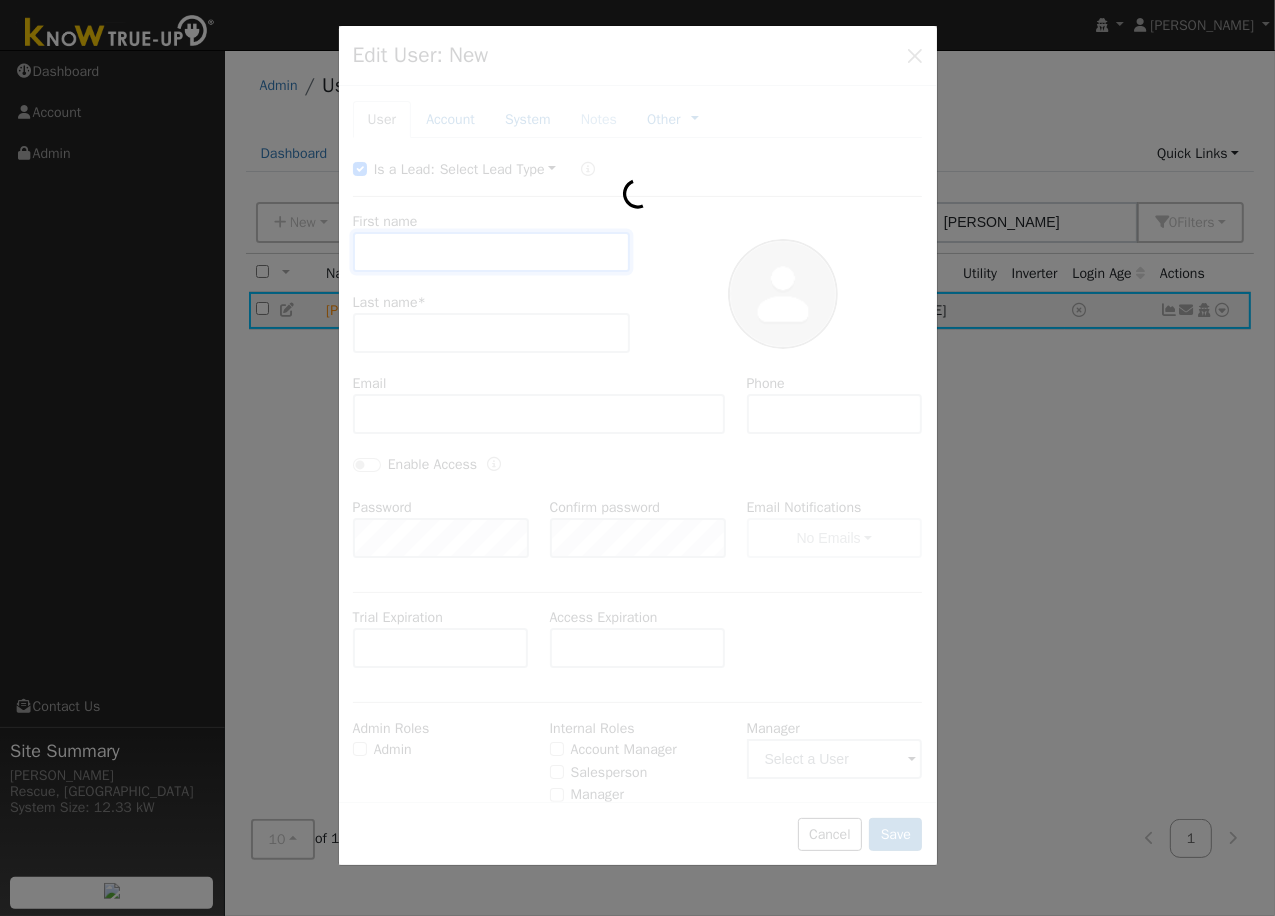 type on "jaw100497@yahoo.co" 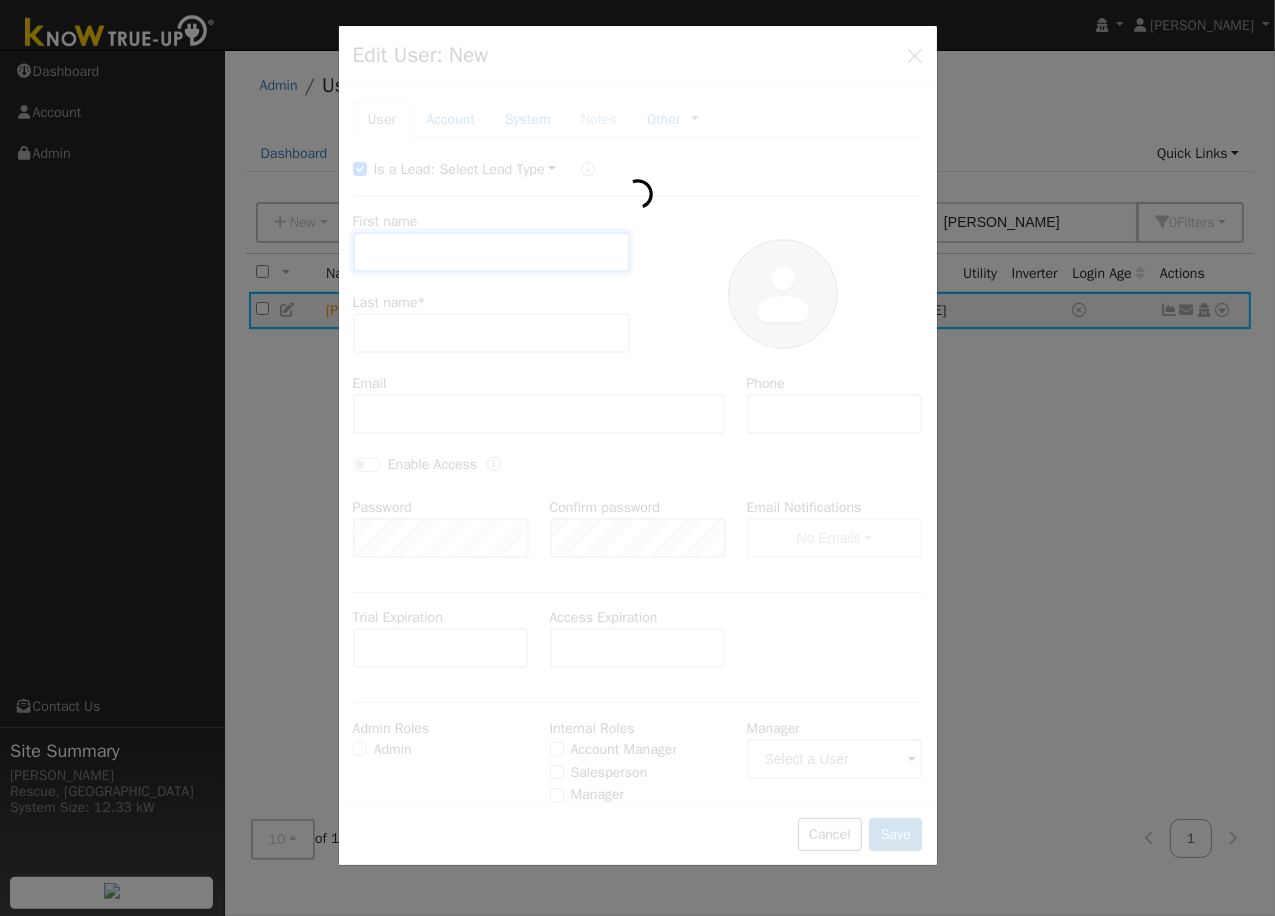 type on "(530)391-6022" 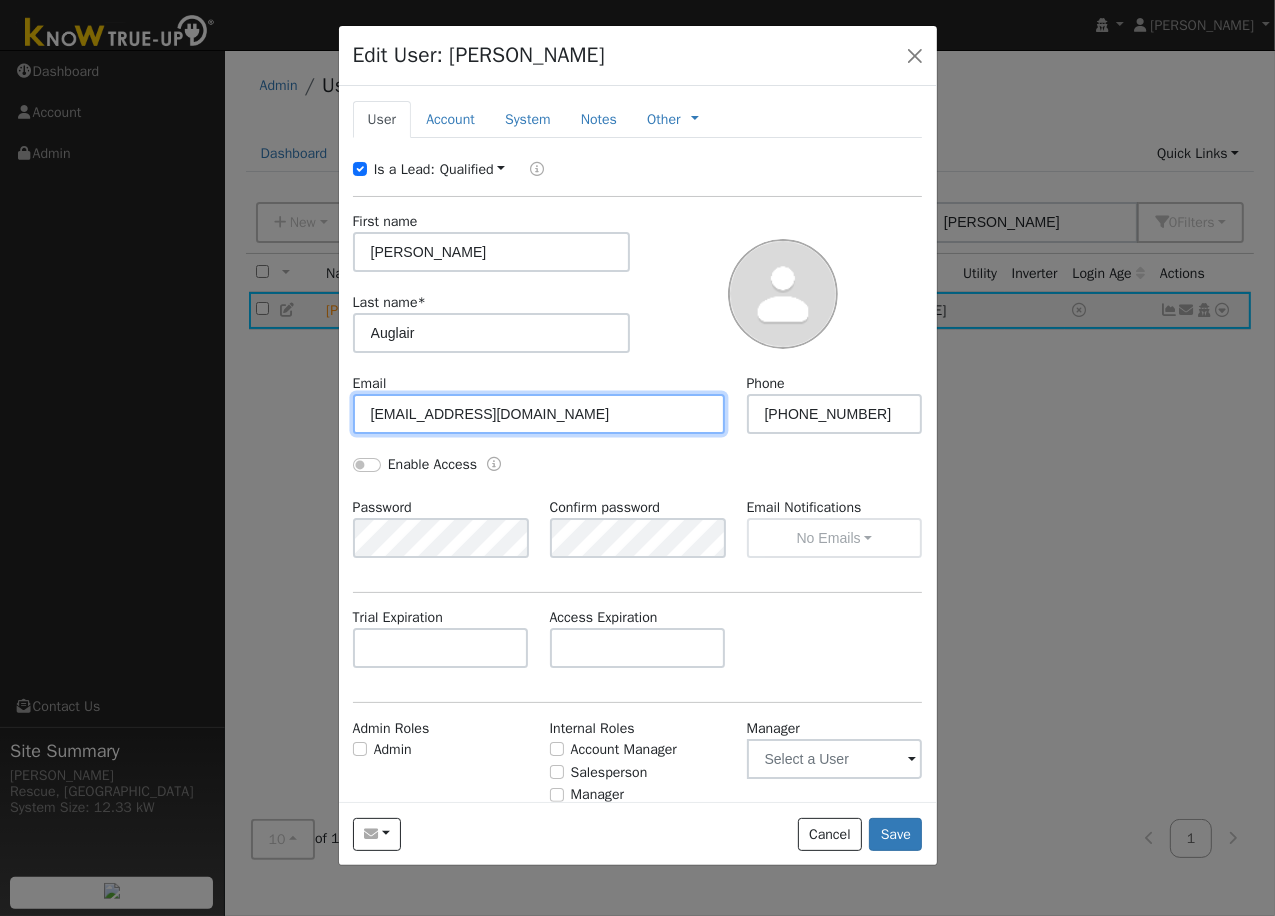 click on "jaw100497@yahoo.co" at bounding box center (539, 414) 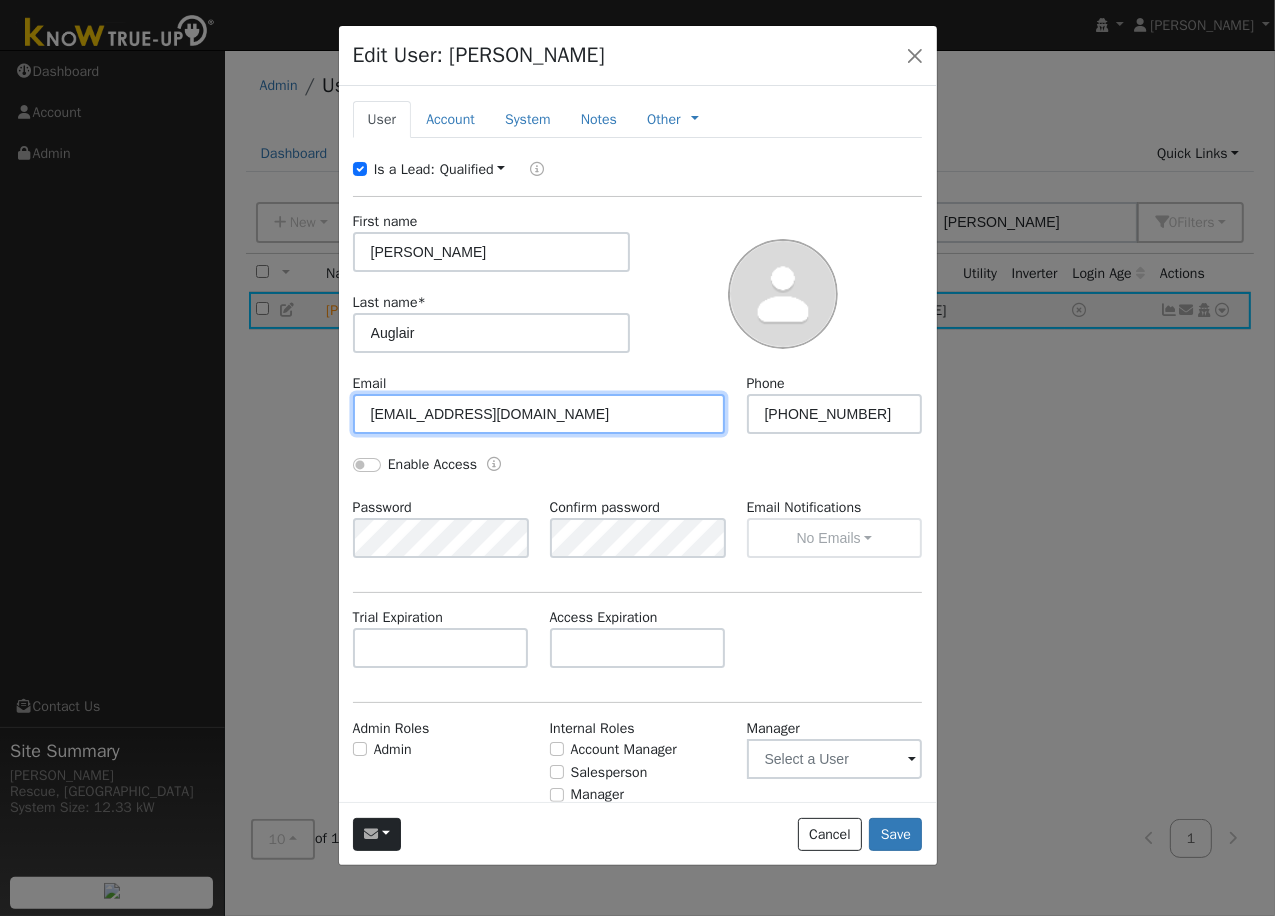 type on "jaw100497@yahoo.com" 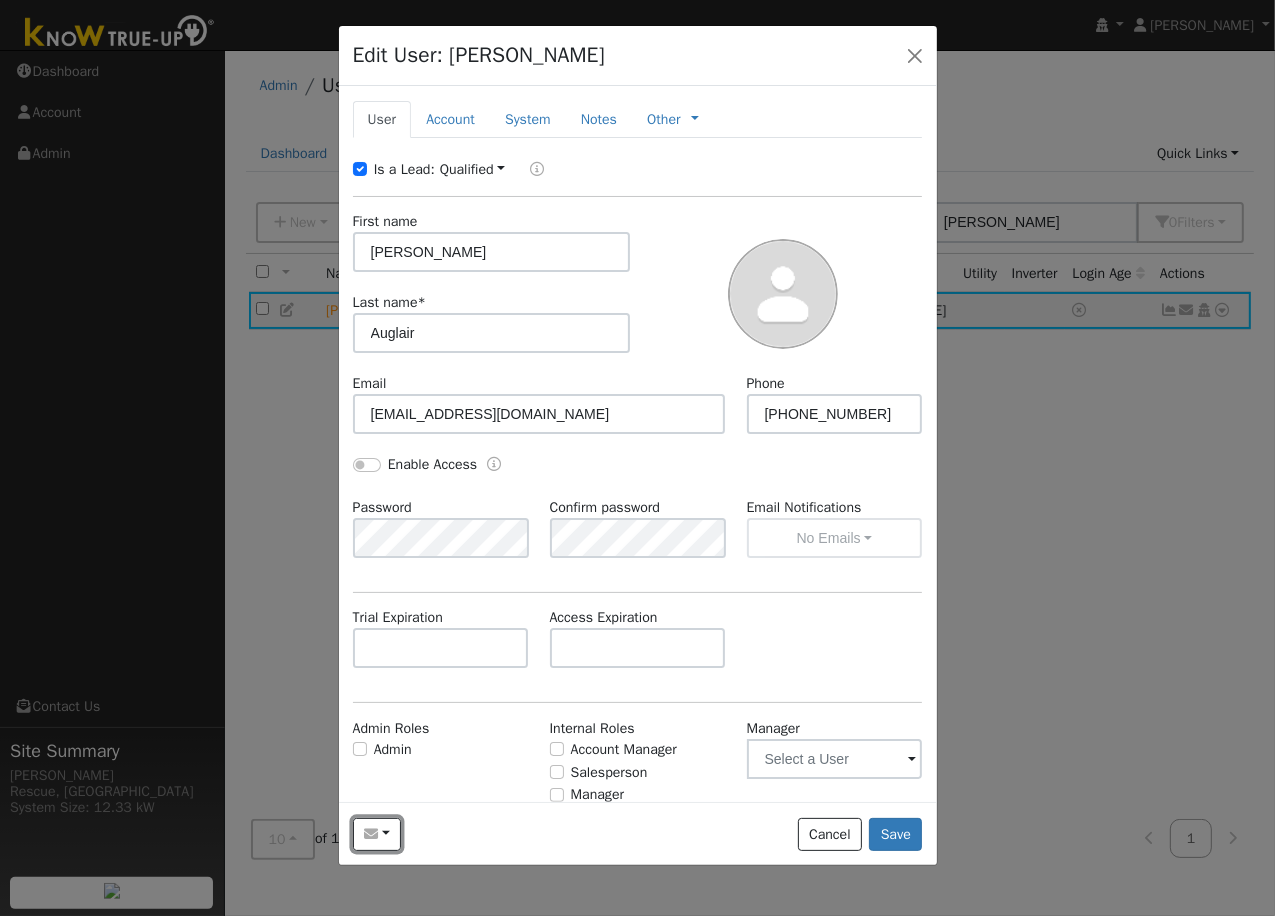 drag, startPoint x: 368, startPoint y: 832, endPoint x: 383, endPoint y: 834, distance: 15.132746 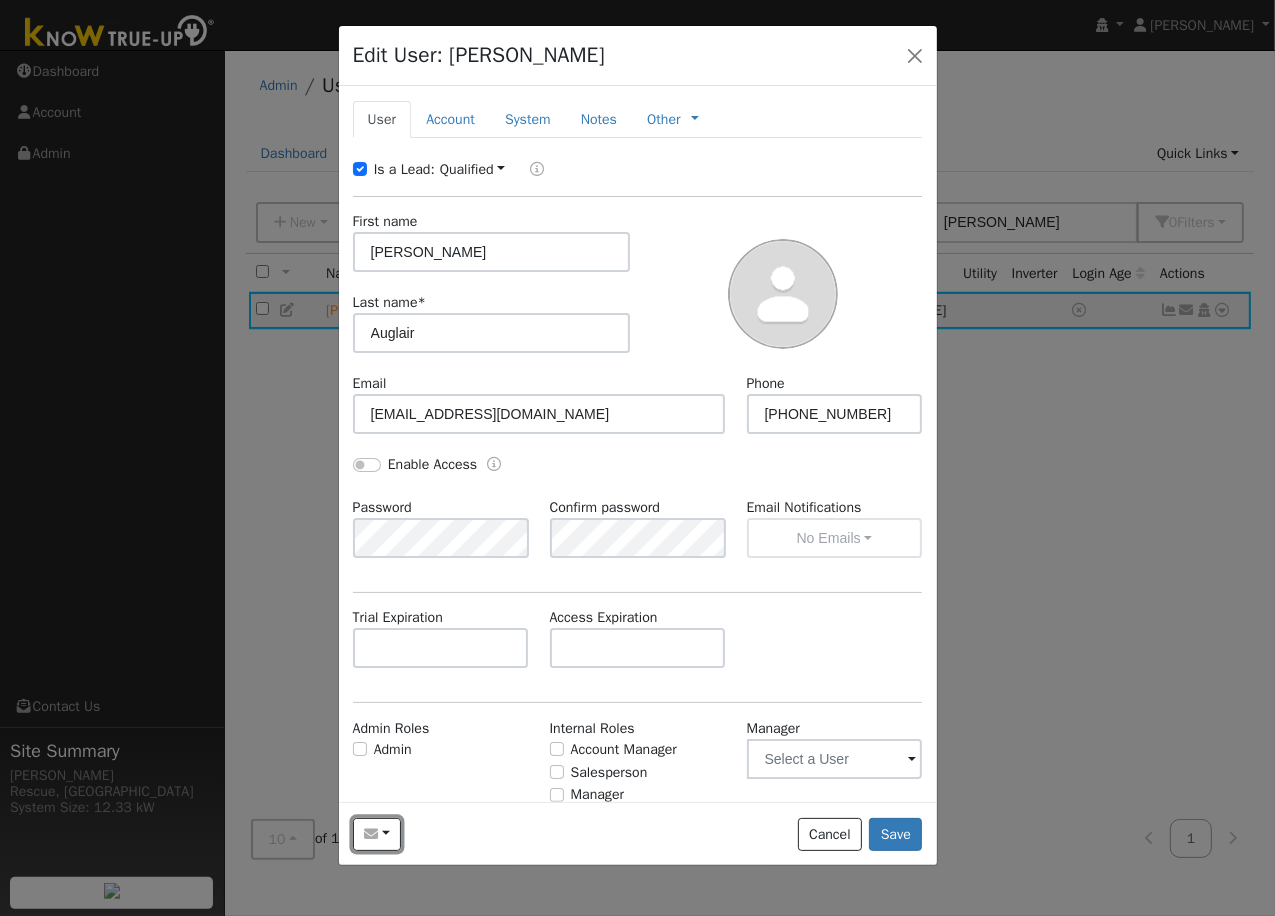 click at bounding box center (371, 834) 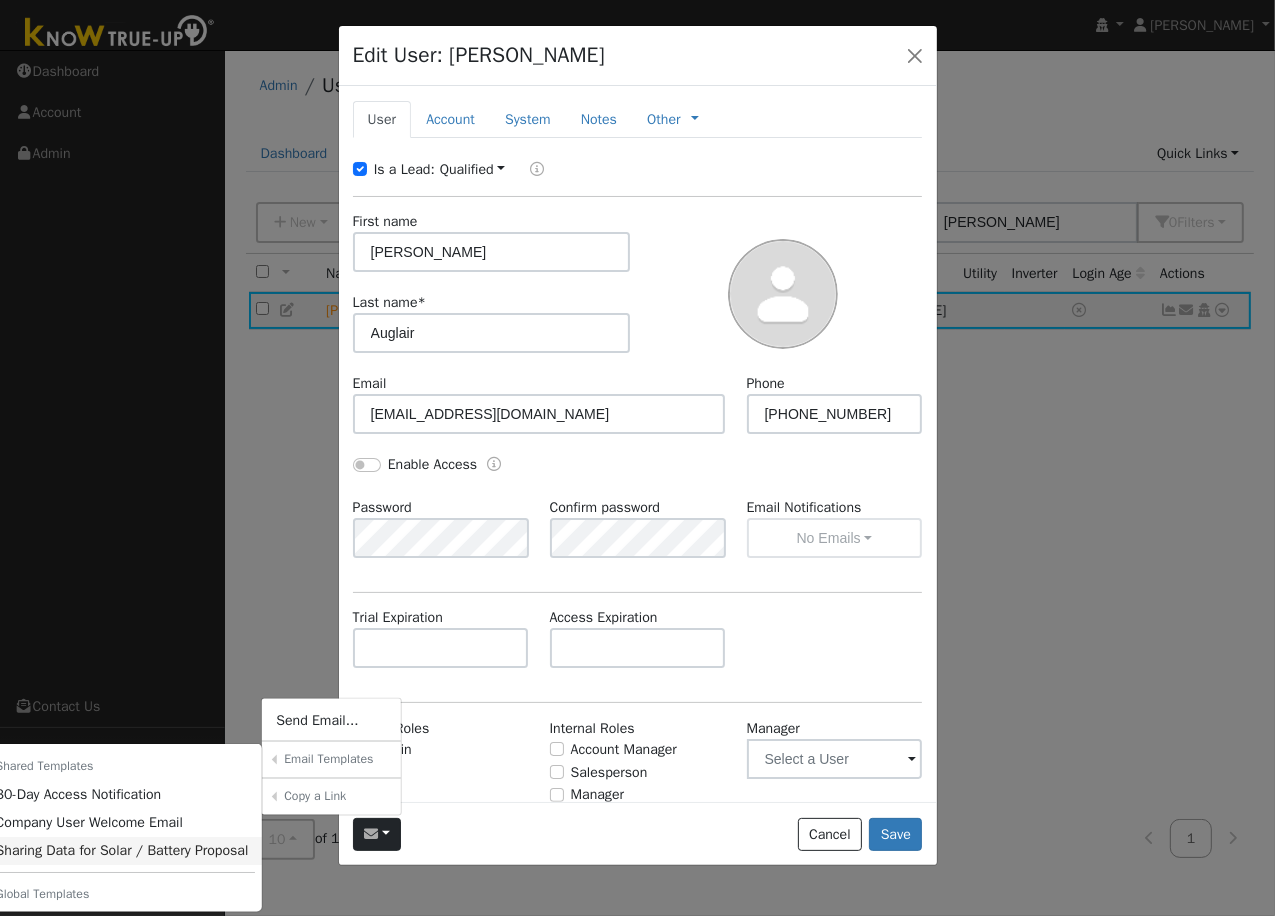 click on "Sharing Data for Solar / Battery Proposal" at bounding box center (121, 850) 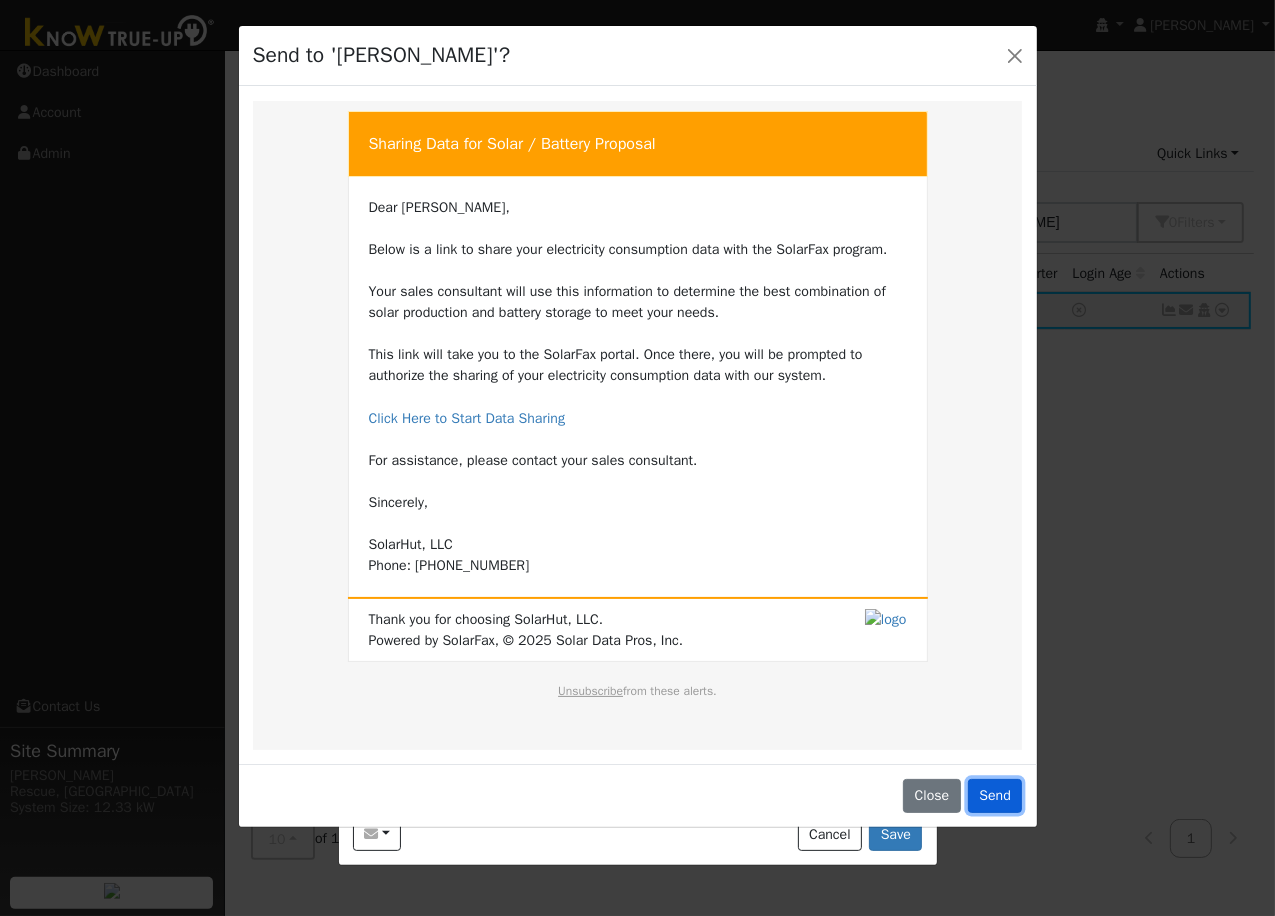 click on "Send" at bounding box center (995, 796) 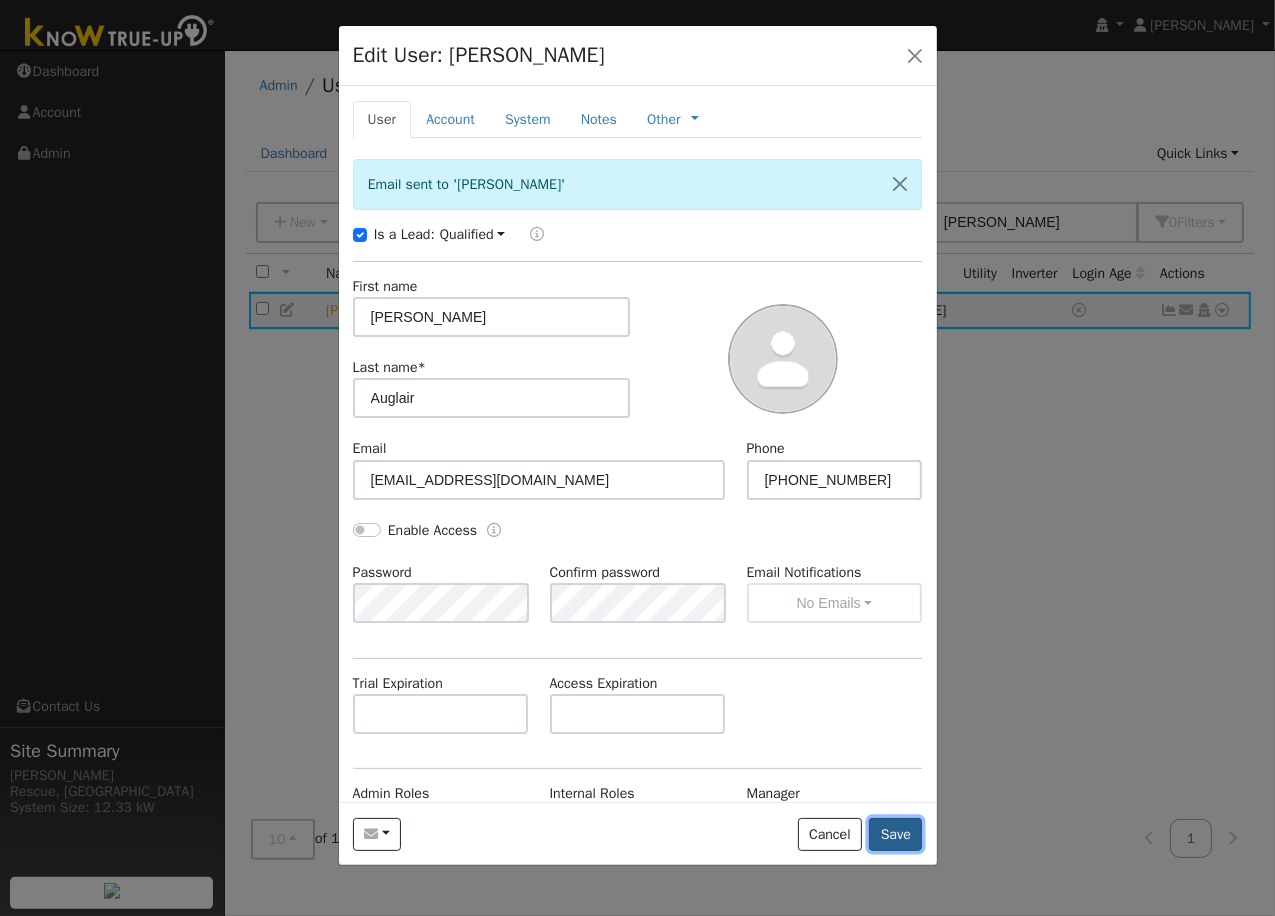 click on "Save" at bounding box center [895, 835] 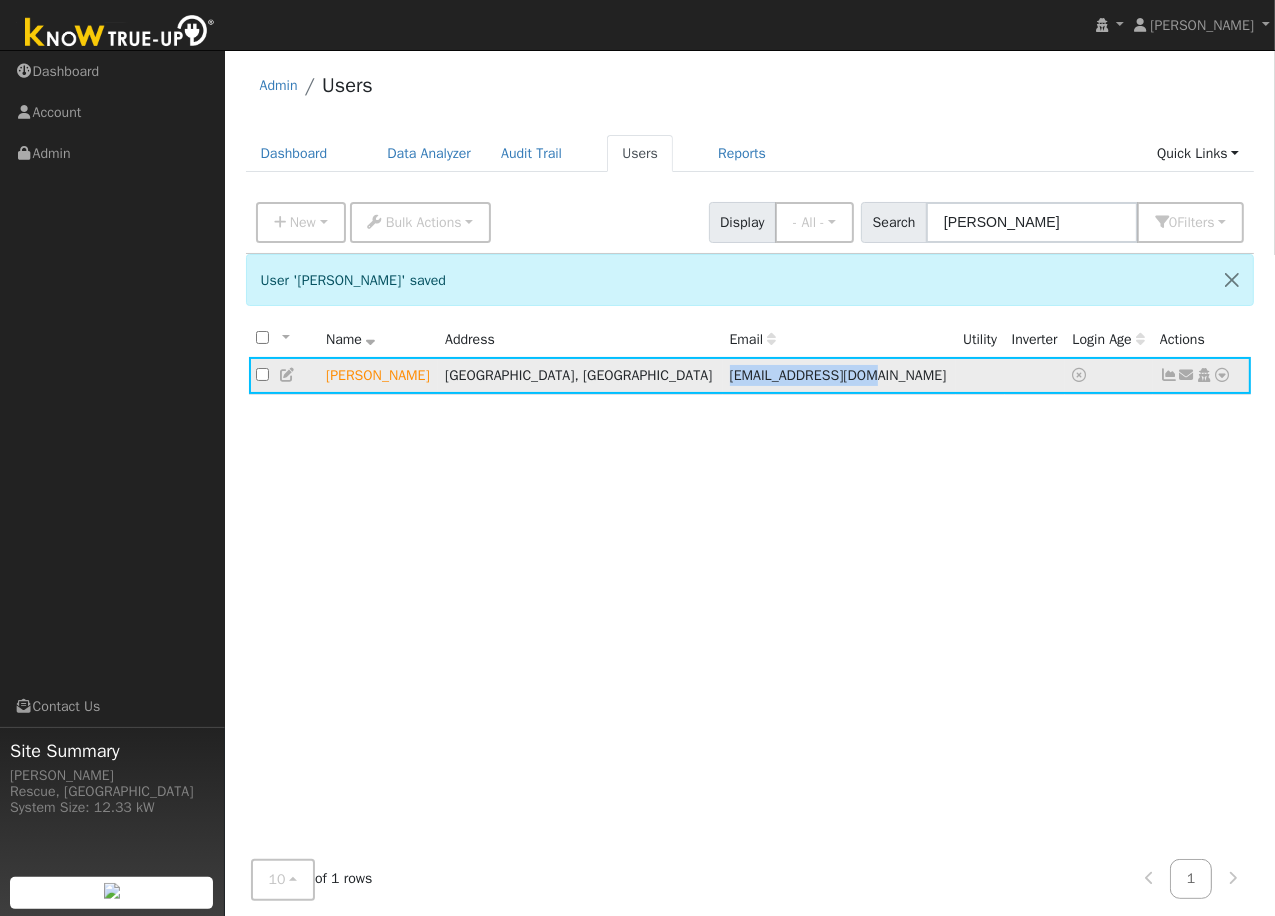 drag, startPoint x: 609, startPoint y: 375, endPoint x: 797, endPoint y: 386, distance: 188.32153 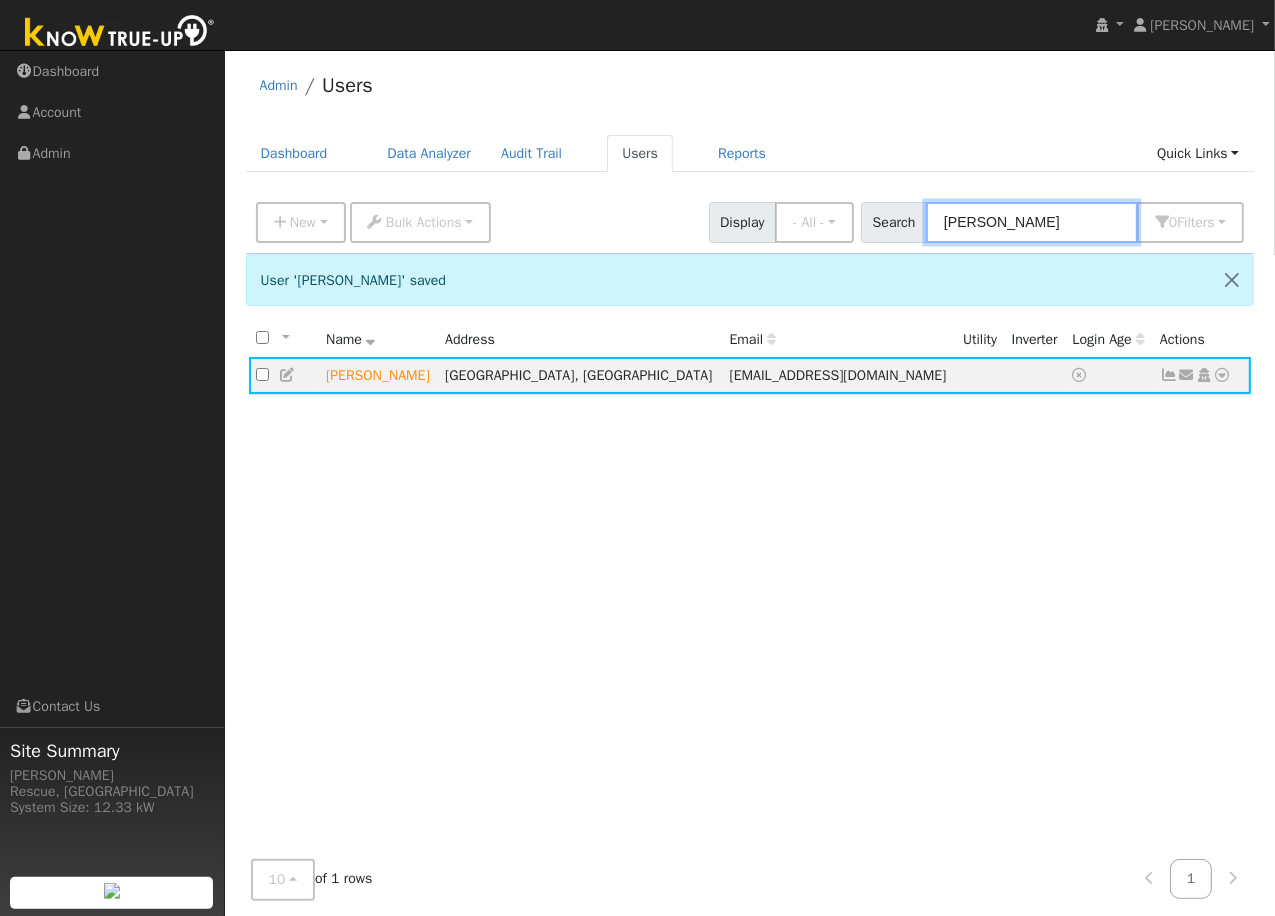 drag, startPoint x: 1039, startPoint y: 219, endPoint x: 1162, endPoint y: 59, distance: 201.81427 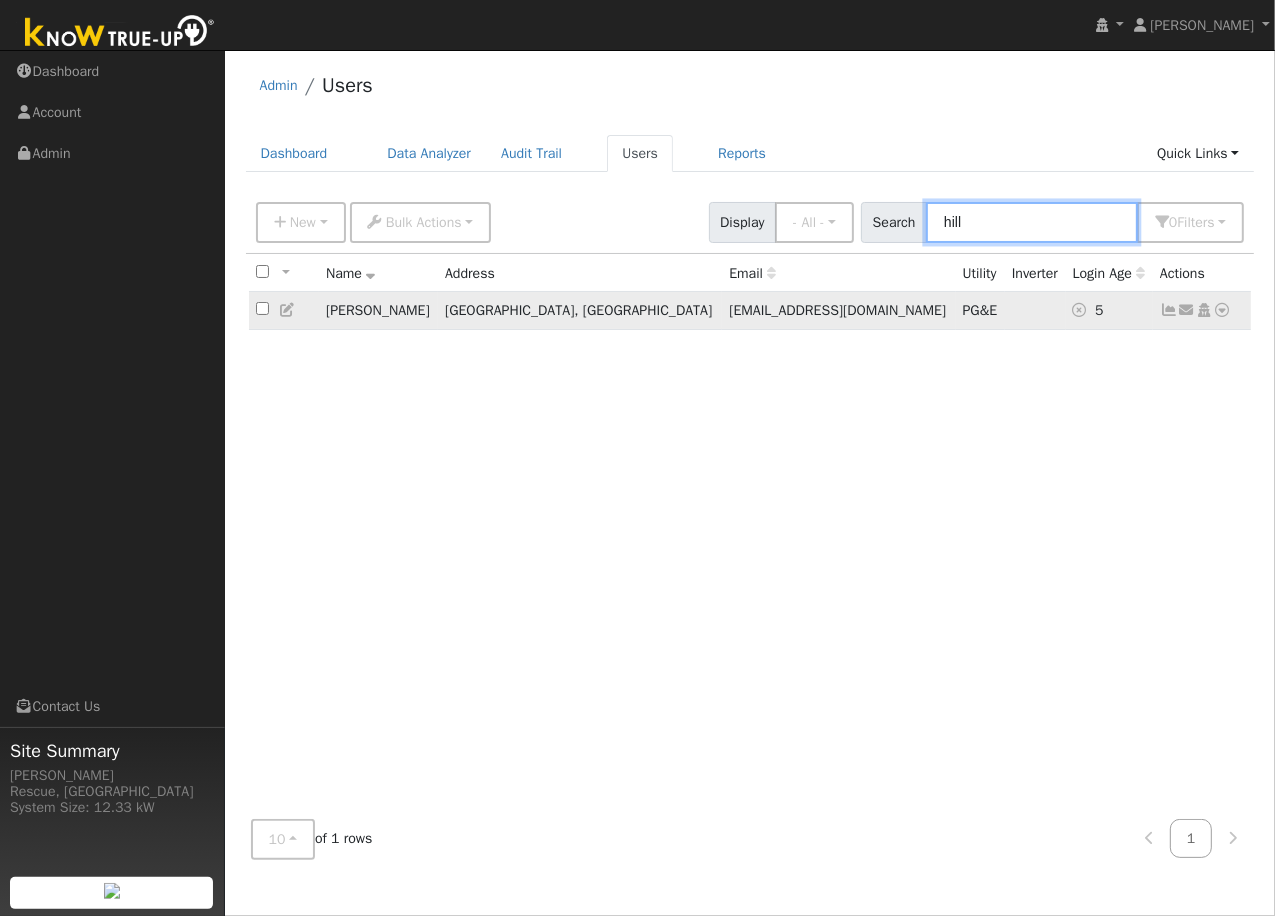 type on "hill" 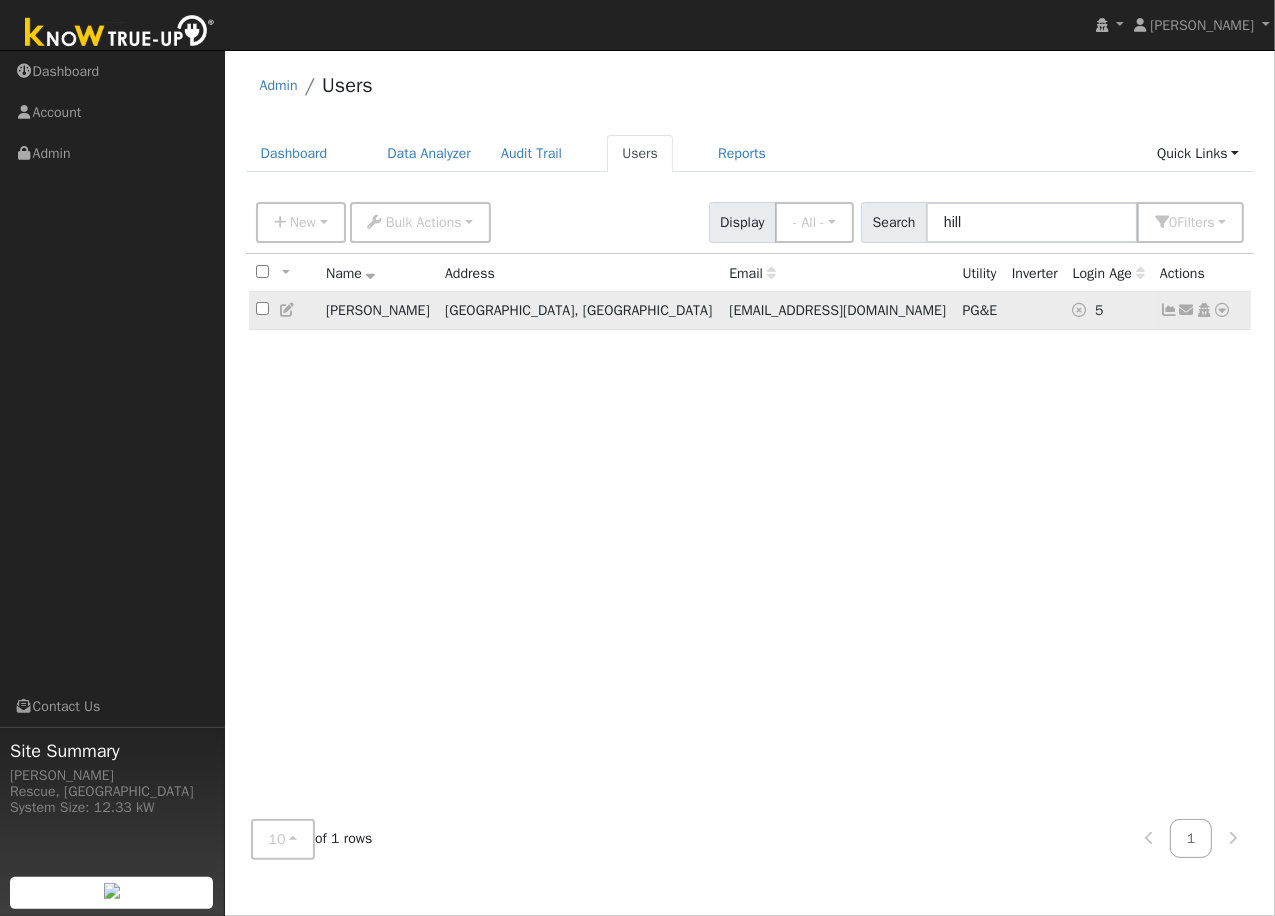 click at bounding box center [1223, 310] 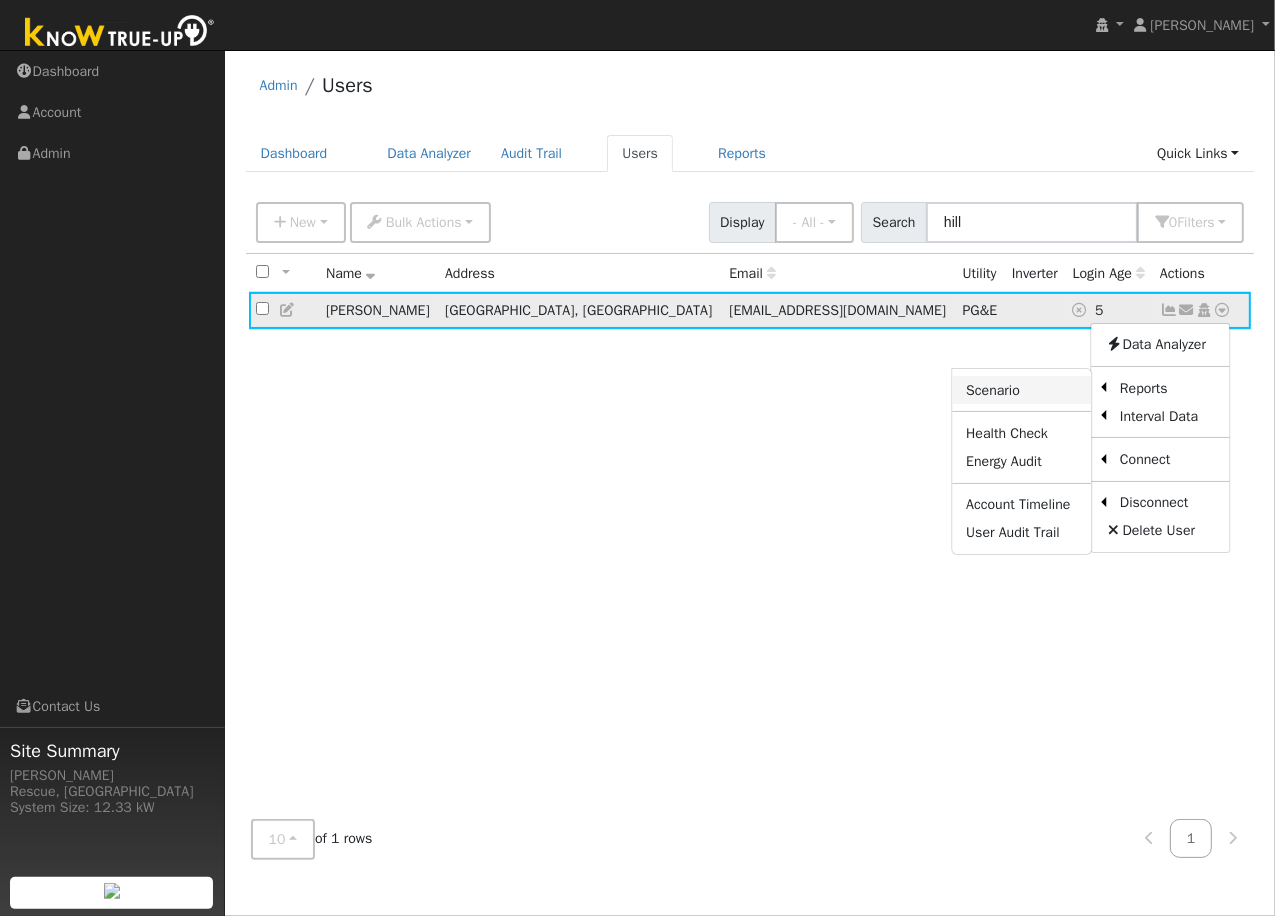 click on "Scenario" at bounding box center [1021, 390] 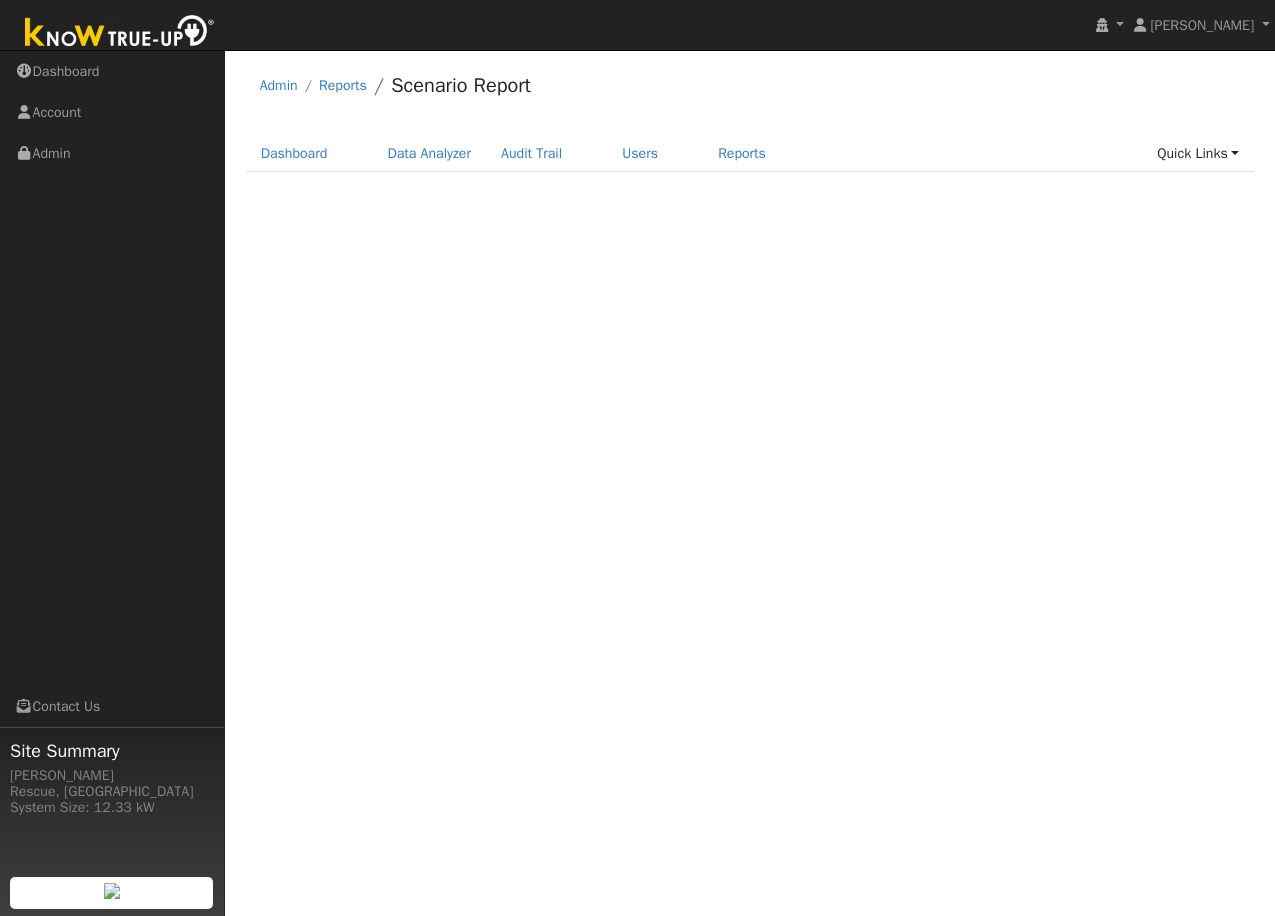 scroll, scrollTop: 0, scrollLeft: 0, axis: both 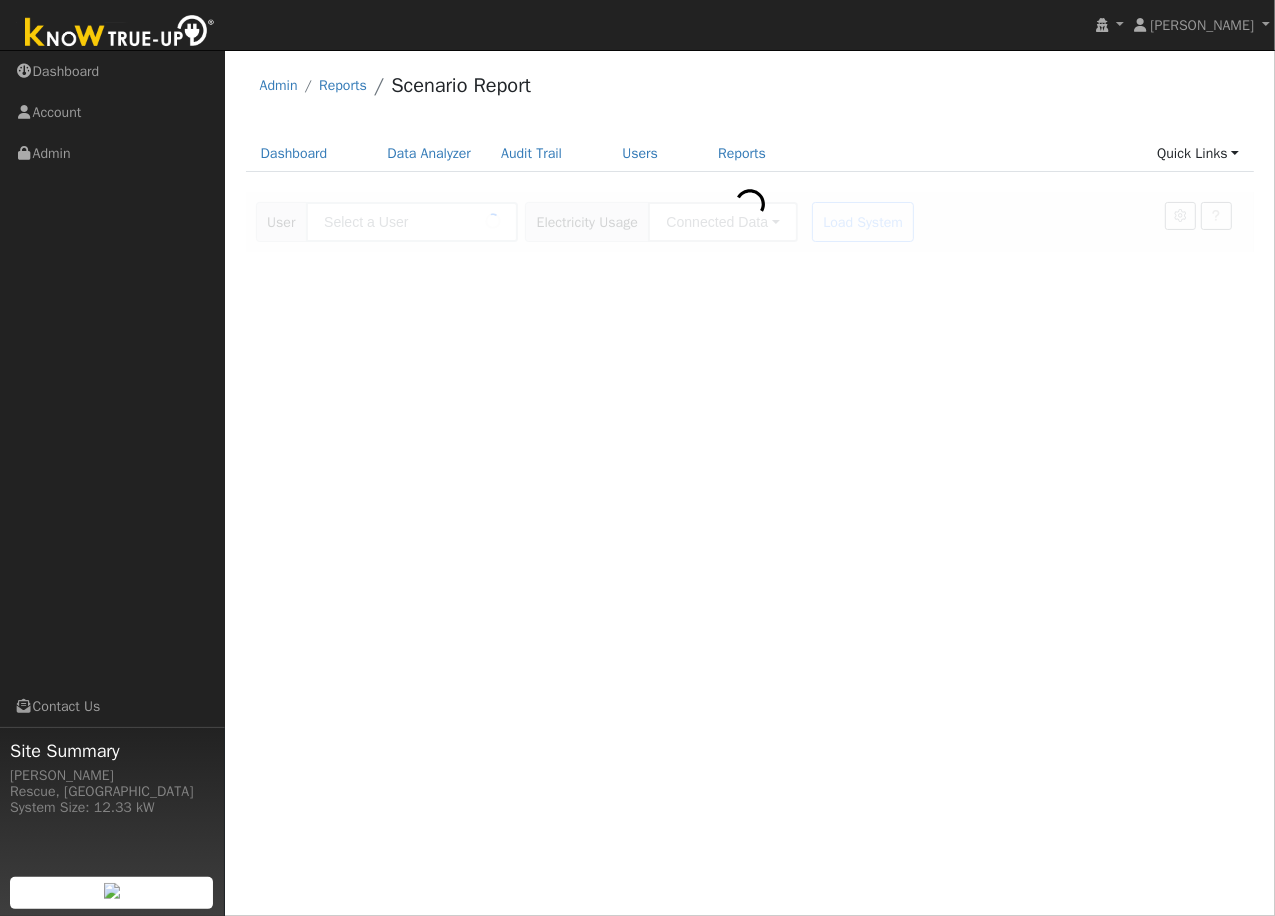type on "[PERSON_NAME]" 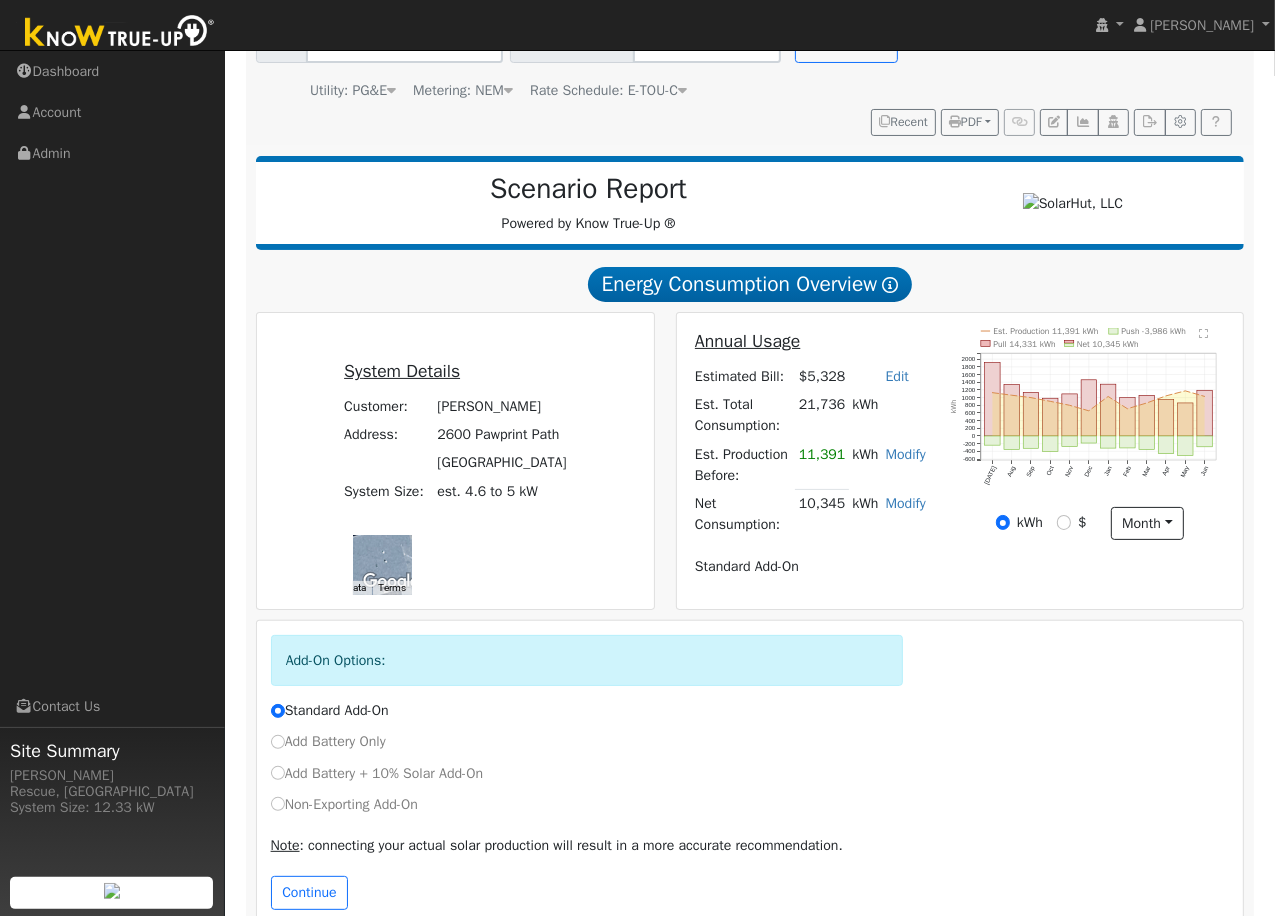 scroll, scrollTop: 265, scrollLeft: 0, axis: vertical 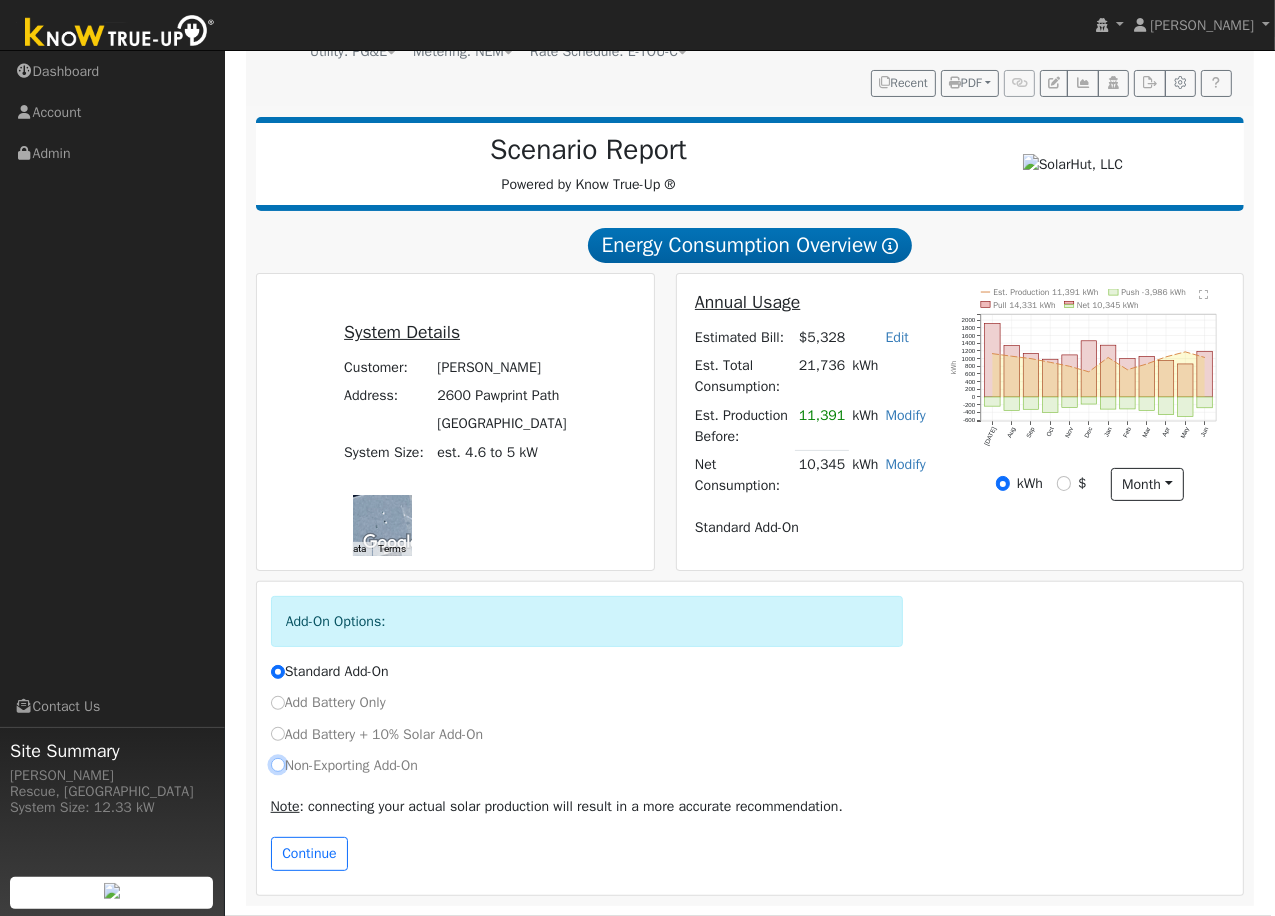 click on "Non-Exporting Add-On" at bounding box center (278, 765) 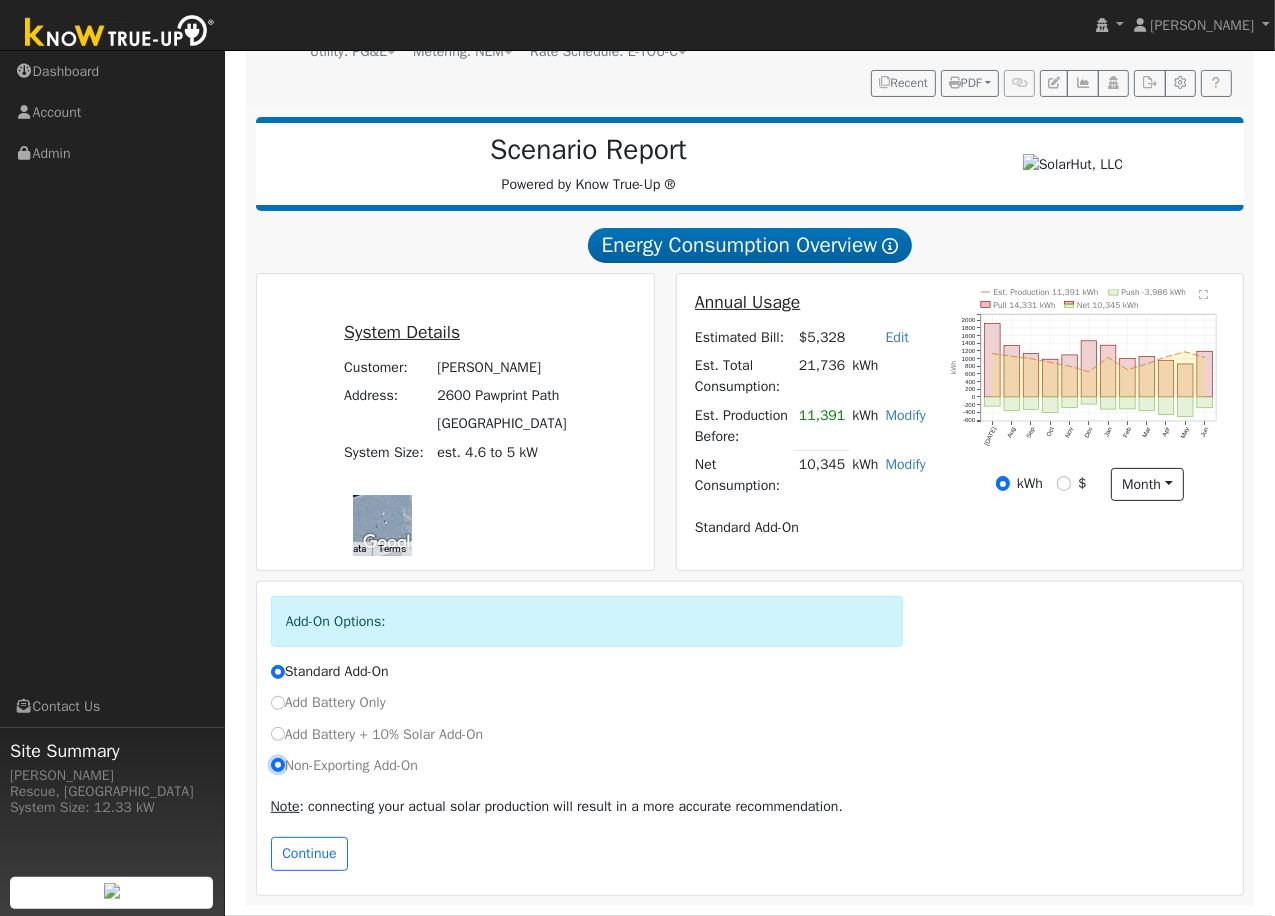 radio on "true" 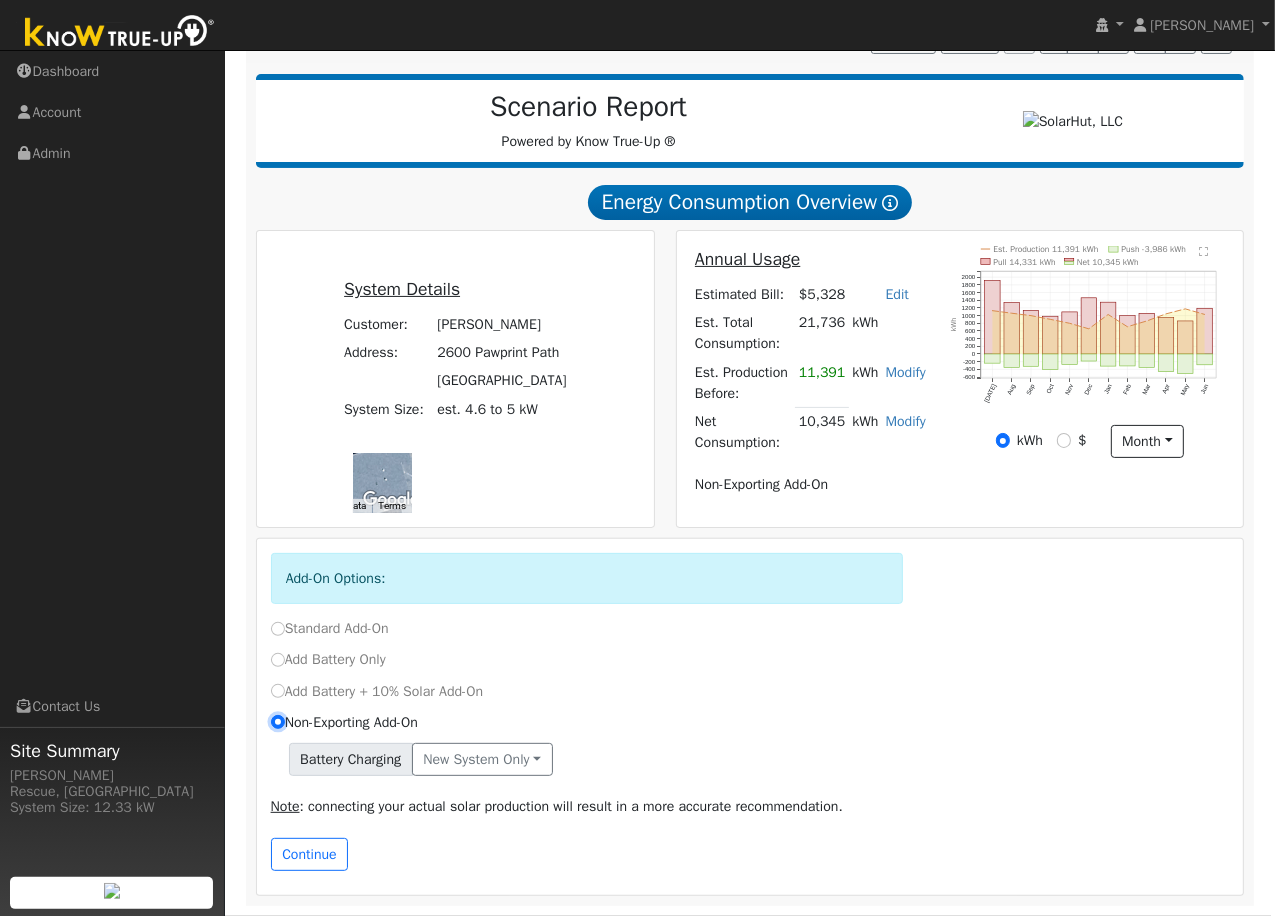 scroll, scrollTop: 308, scrollLeft: 0, axis: vertical 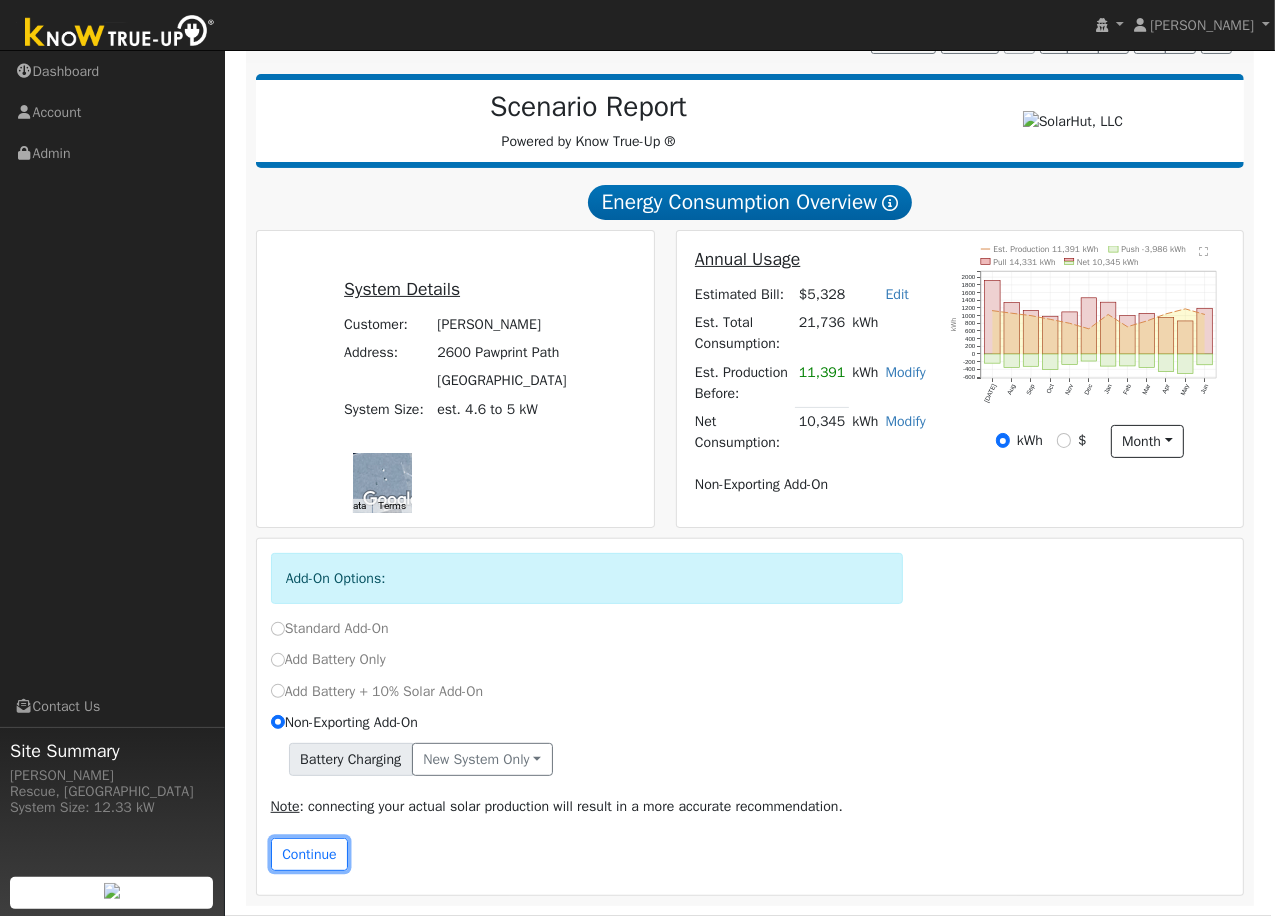 click on "Continue" at bounding box center [310, 855] 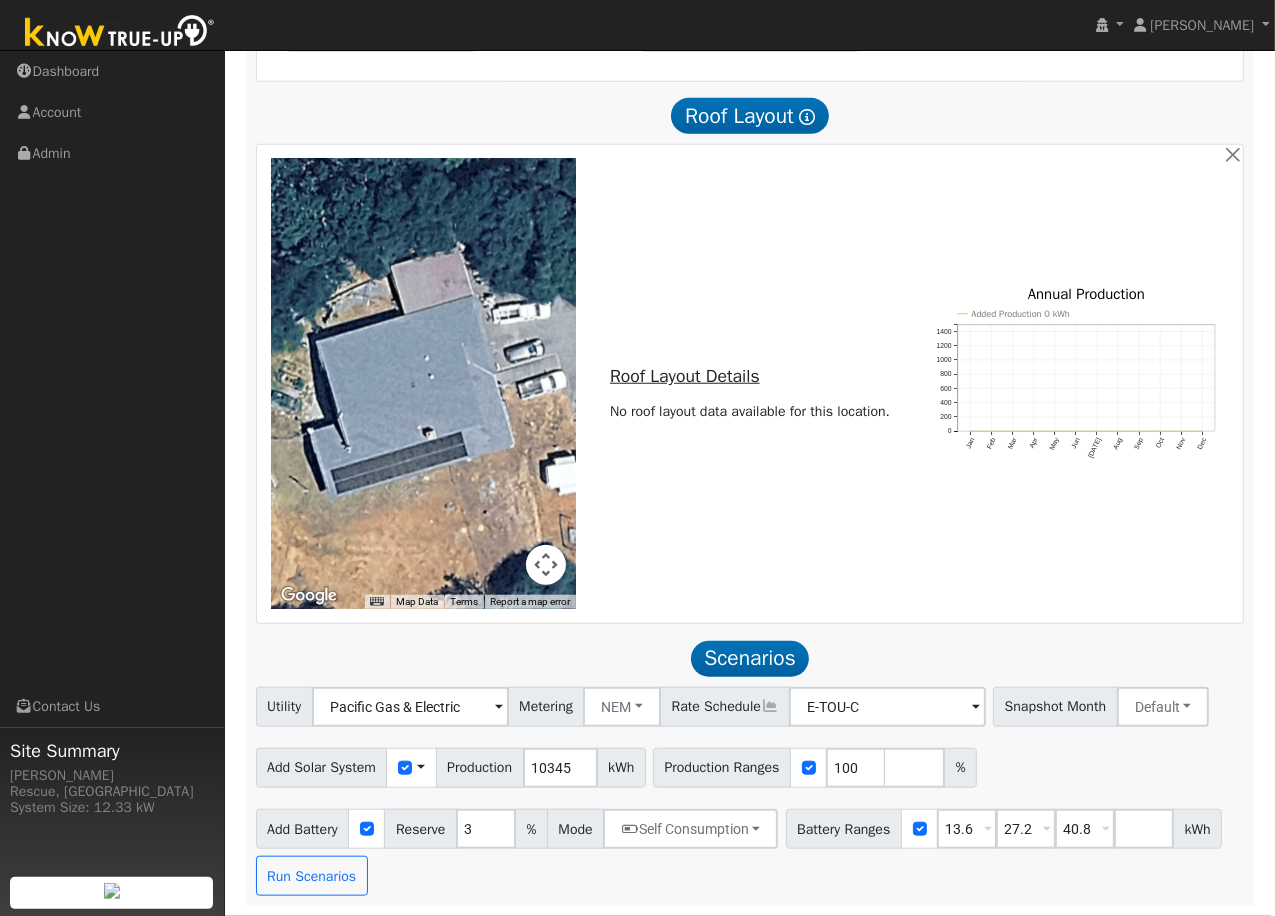 scroll, scrollTop: 1374, scrollLeft: 0, axis: vertical 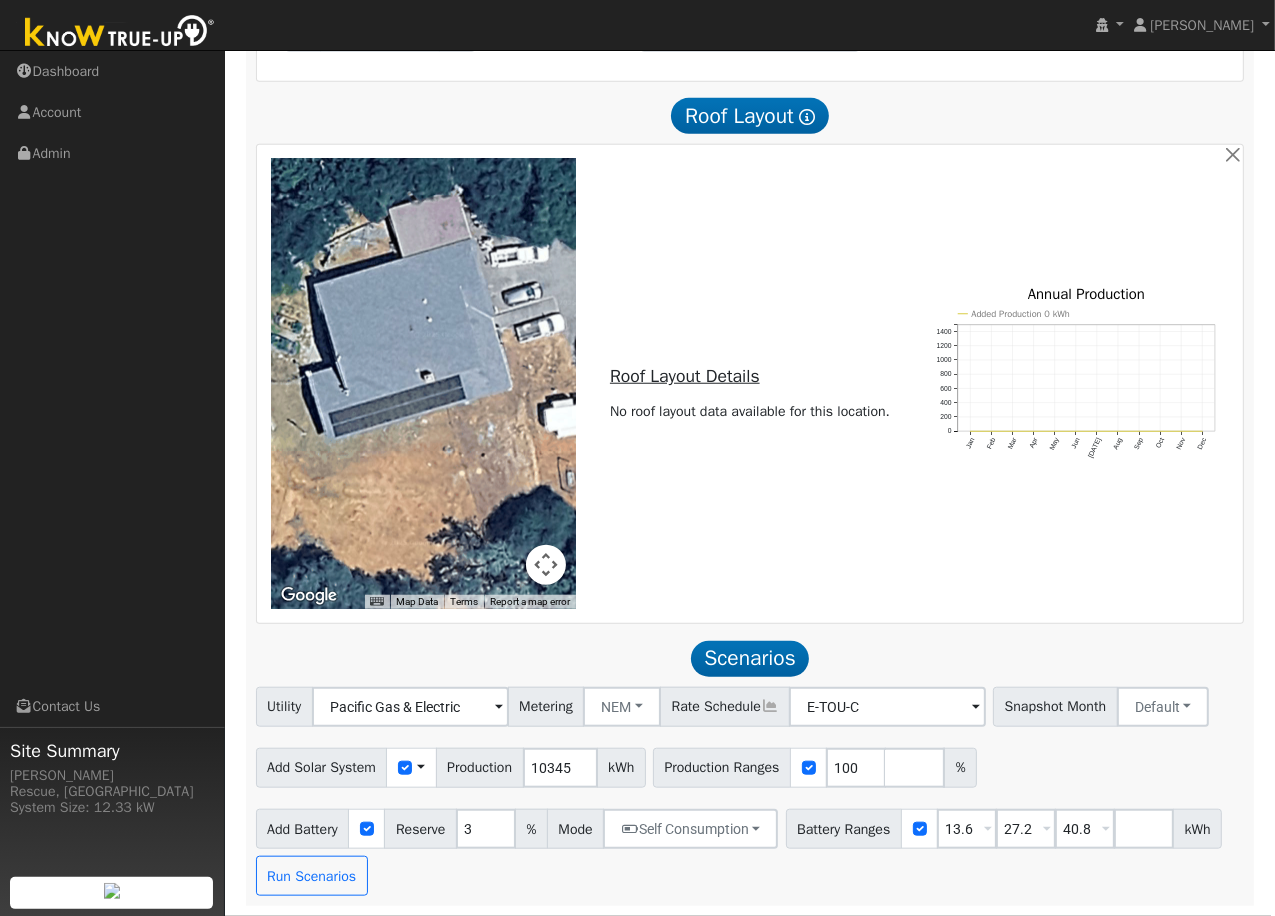 drag, startPoint x: 402, startPoint y: 406, endPoint x: 400, endPoint y: 345, distance: 61.03278 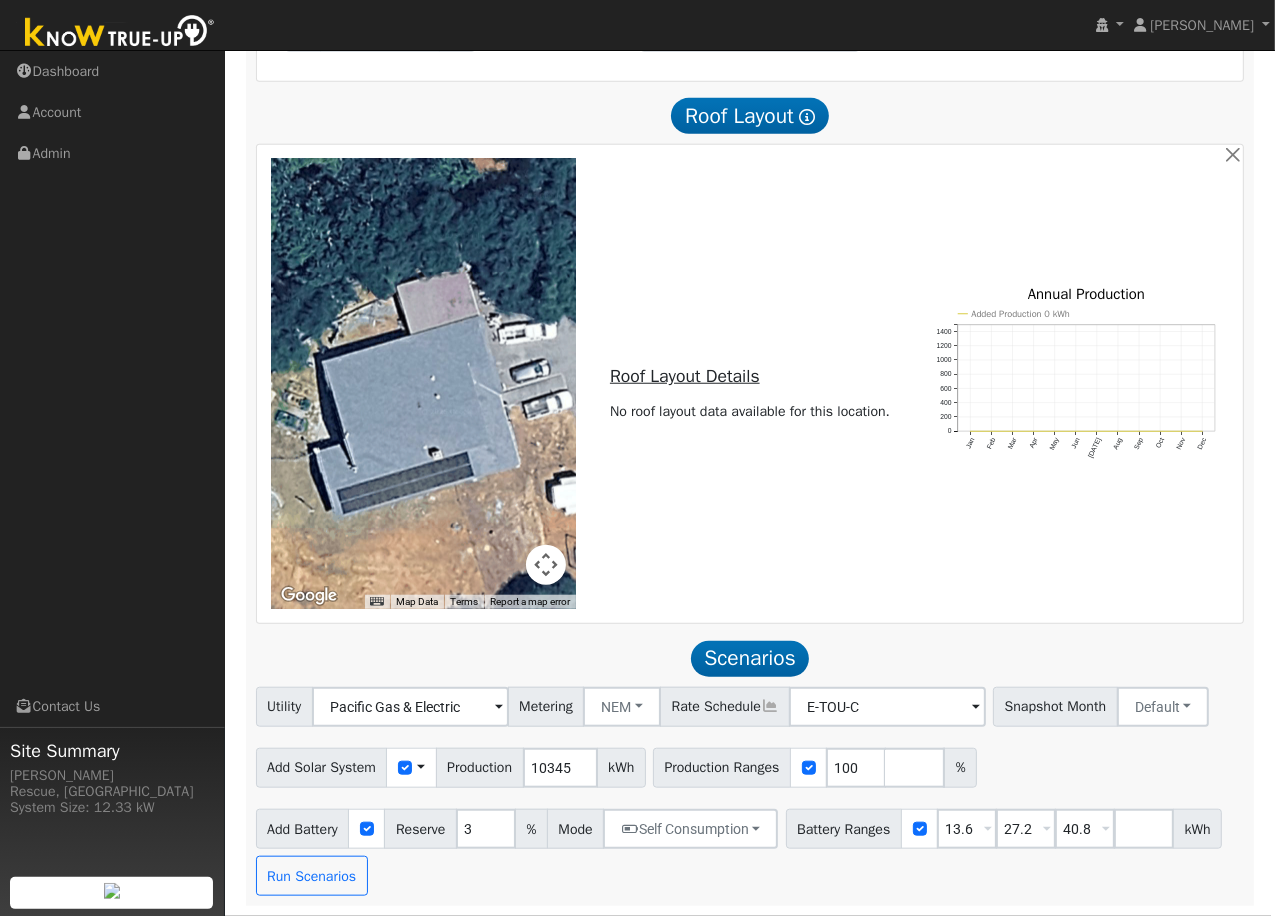 drag, startPoint x: 400, startPoint y: 397, endPoint x: 421, endPoint y: 423, distance: 33.42155 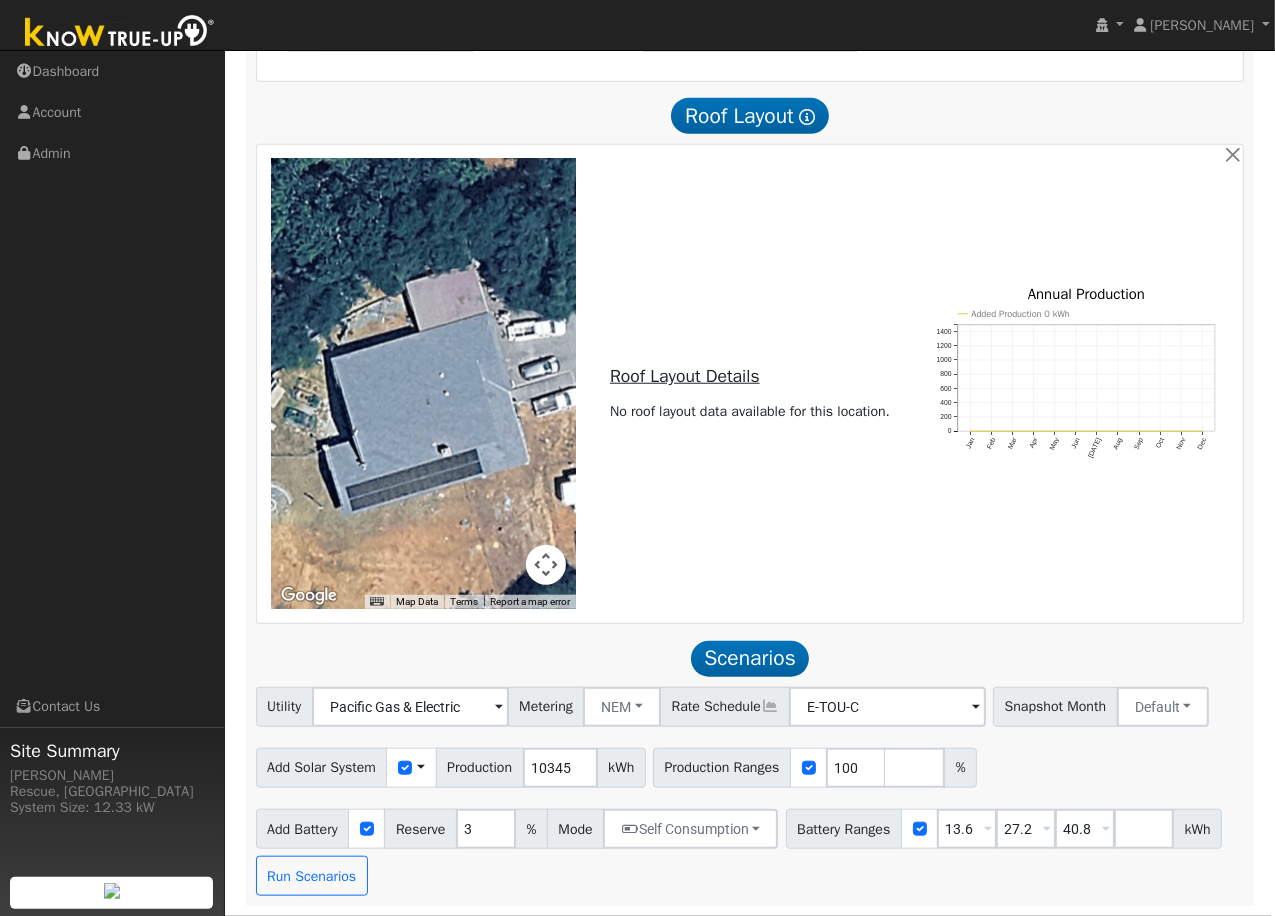 scroll, scrollTop: 1374, scrollLeft: 0, axis: vertical 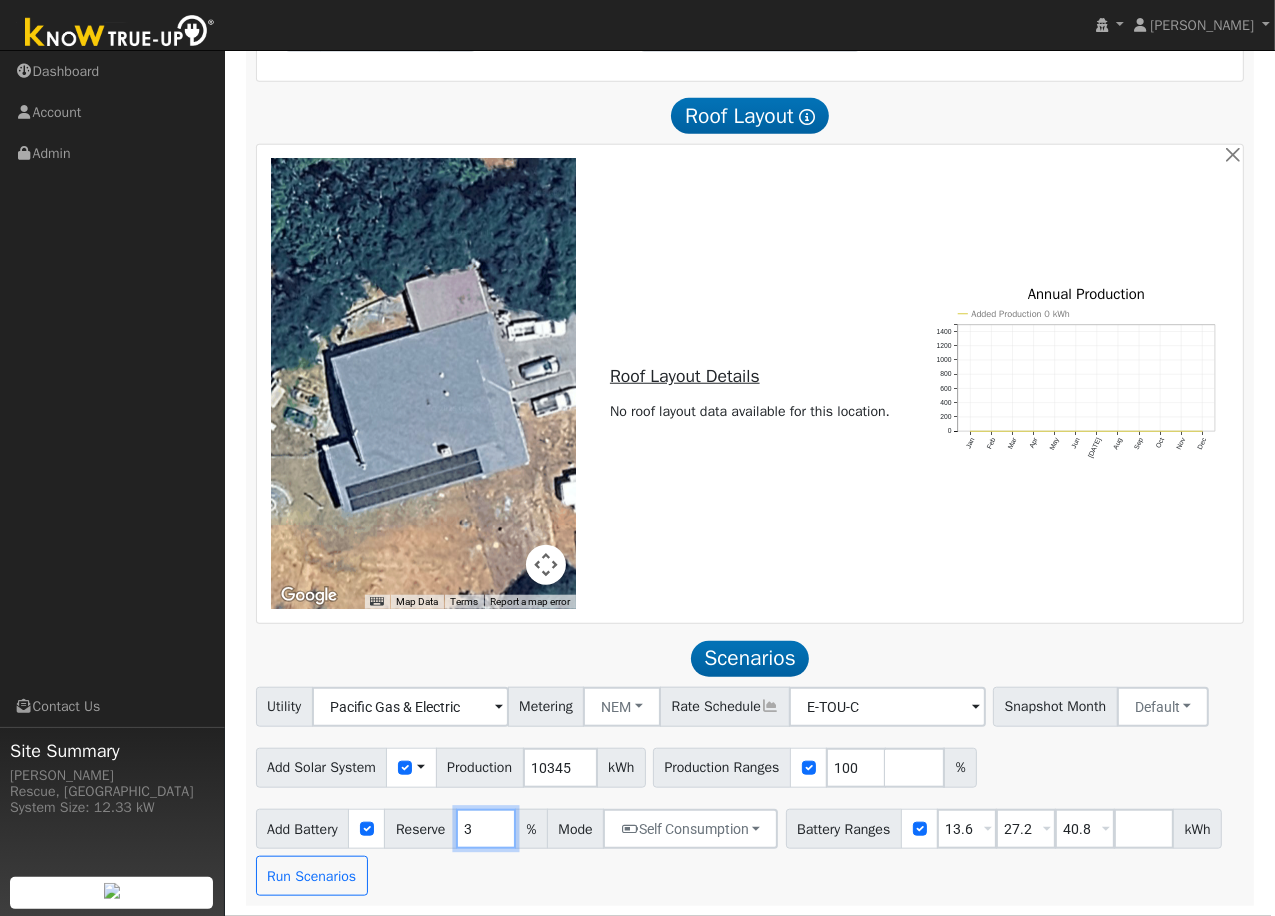 drag, startPoint x: 478, startPoint y: 821, endPoint x: 508, endPoint y: 822, distance: 30.016663 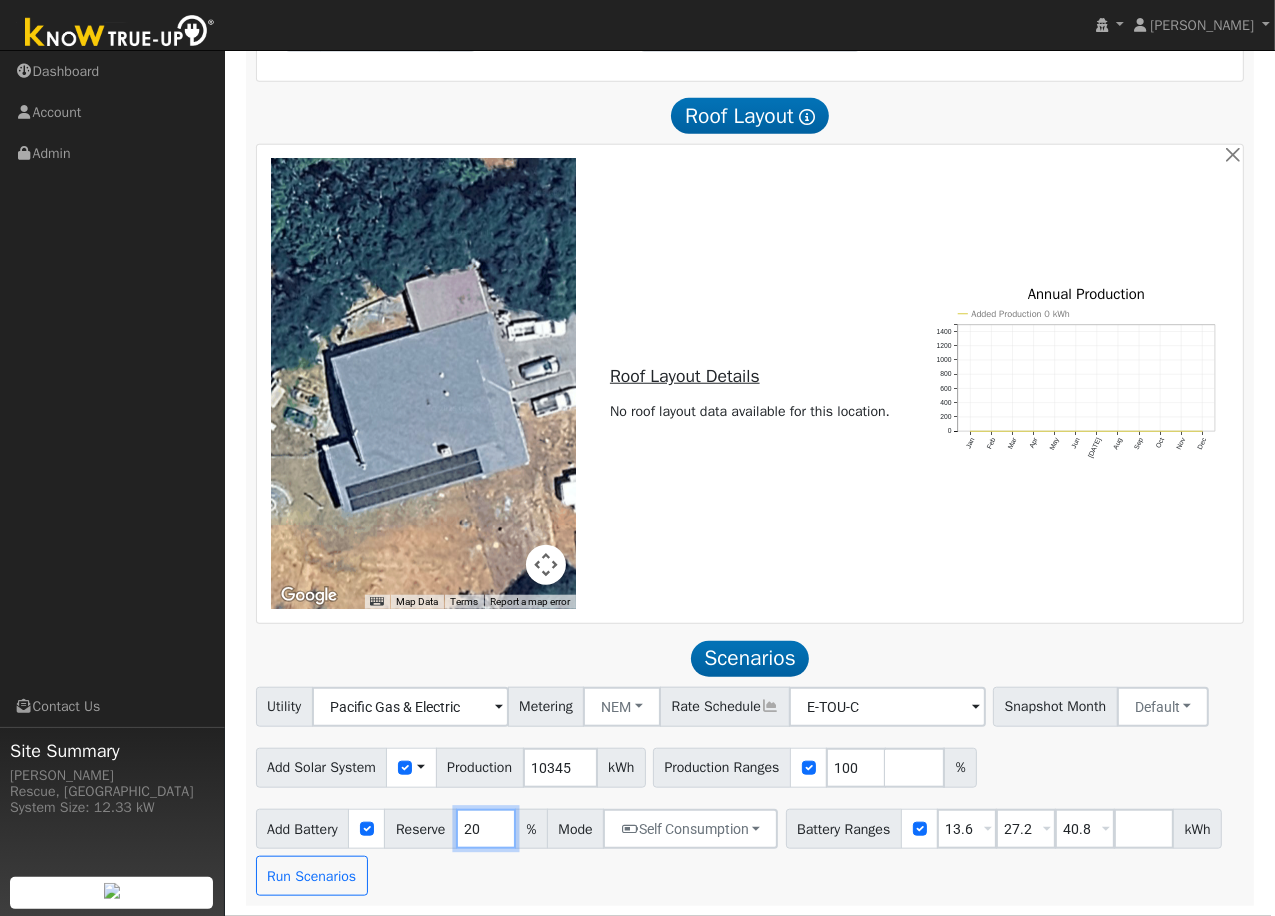 type on "20" 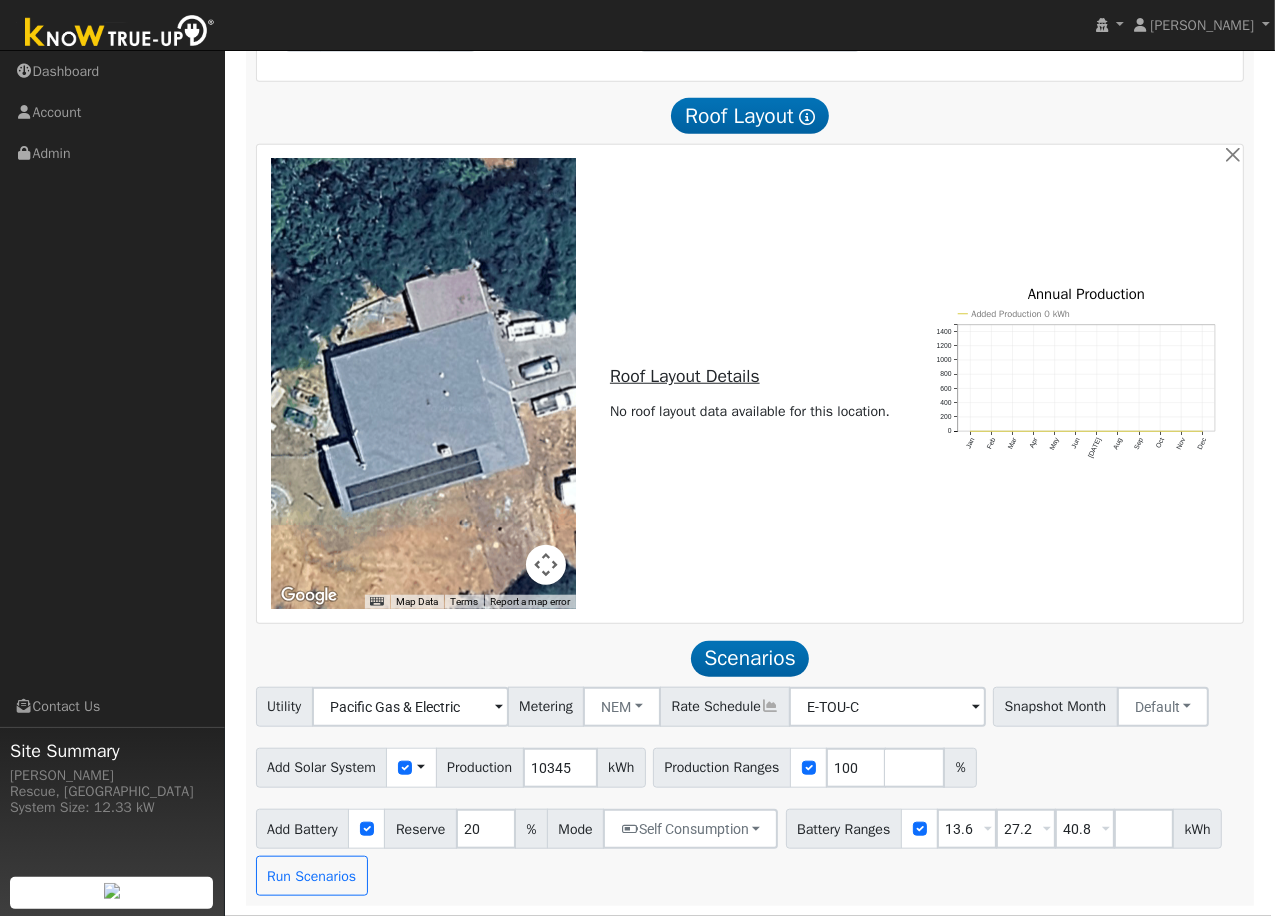 click on "Add Battery Reserve 20 % Mode  Self Consumption  Self Consumption  Peak Savings    Backup" at bounding box center [517, 829] 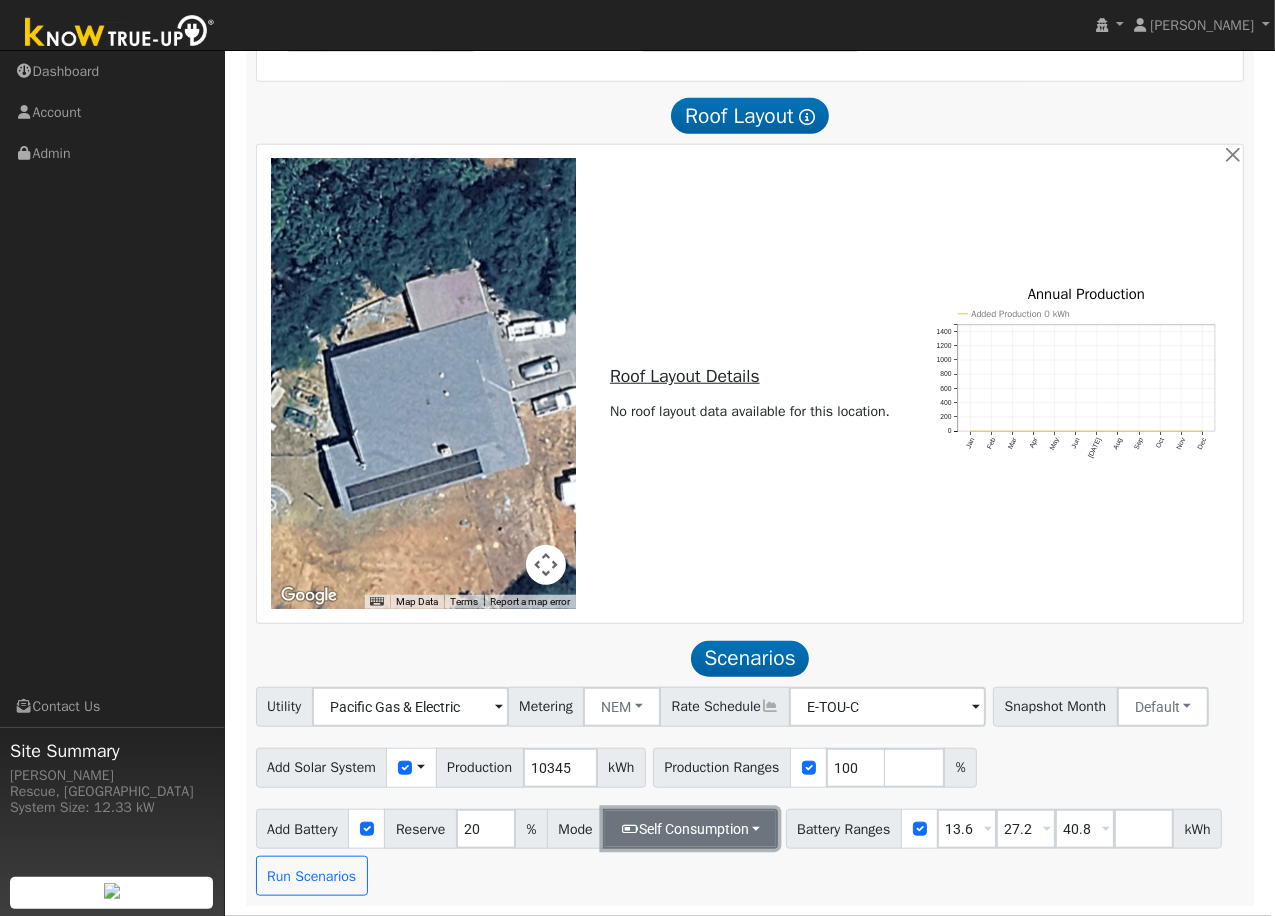 click on "Self Consumption" at bounding box center (690, 829) 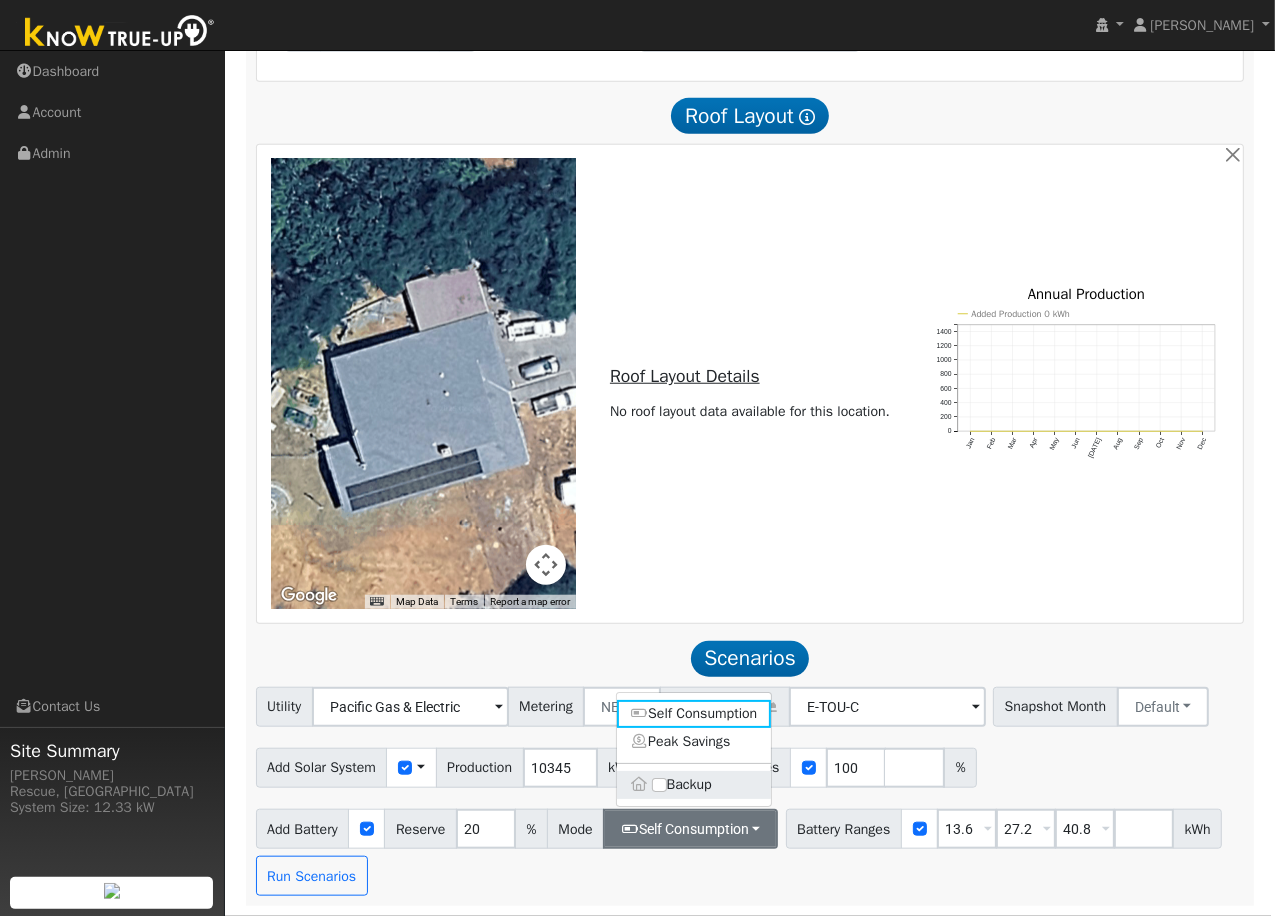 click on "Backup" at bounding box center [694, 785] 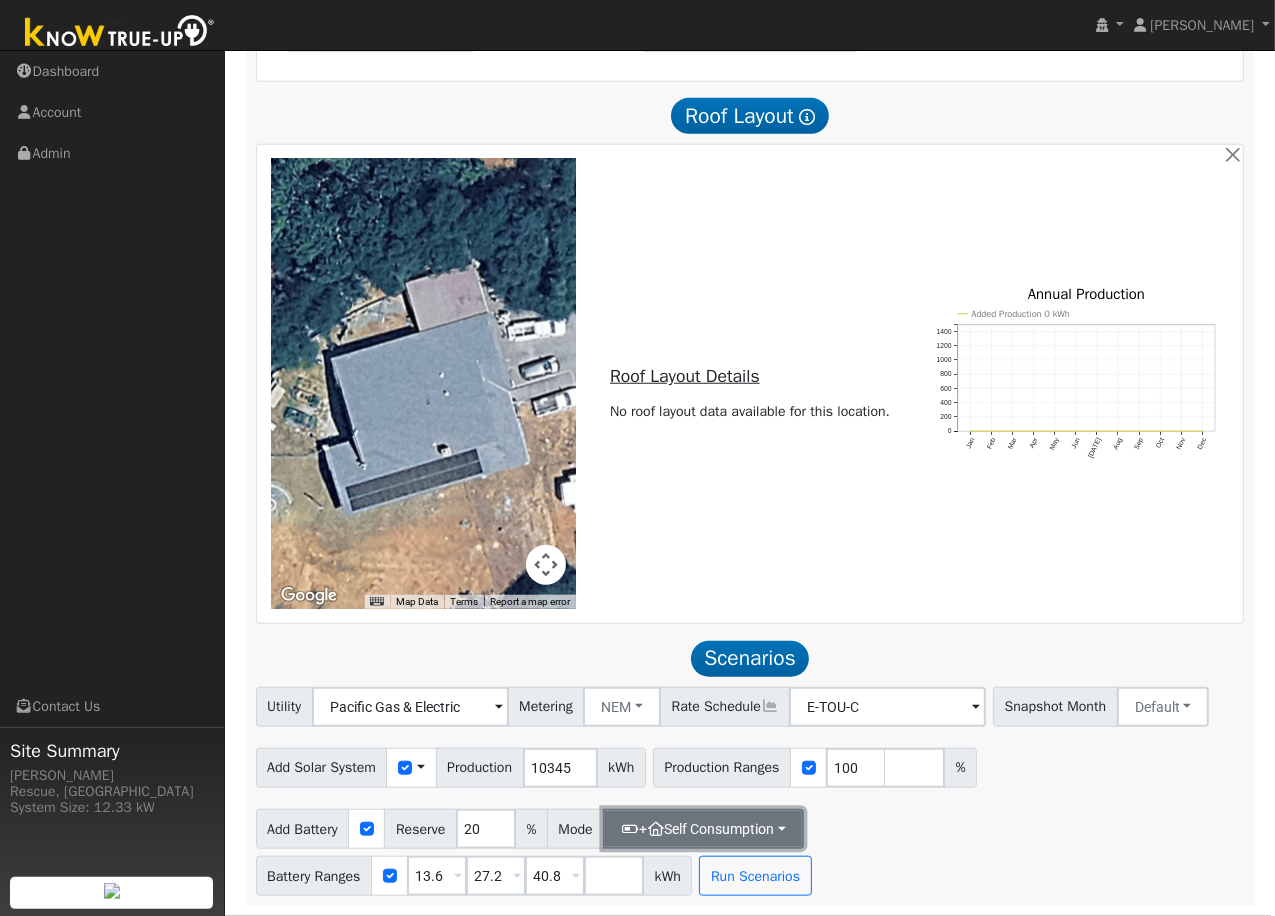 drag, startPoint x: 739, startPoint y: 842, endPoint x: 731, endPoint y: 826, distance: 17.888544 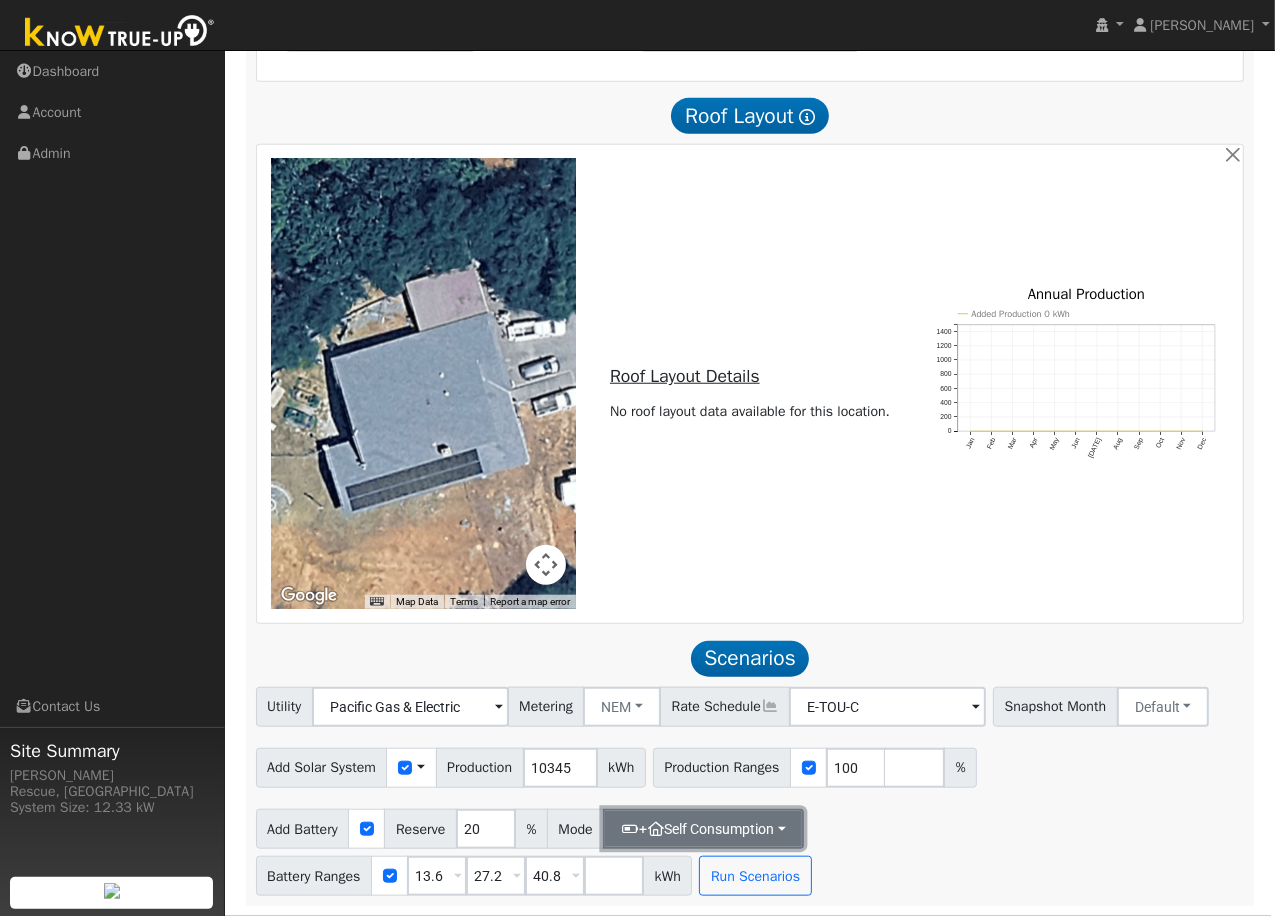 click on "+  Self Consumption" at bounding box center (703, 829) 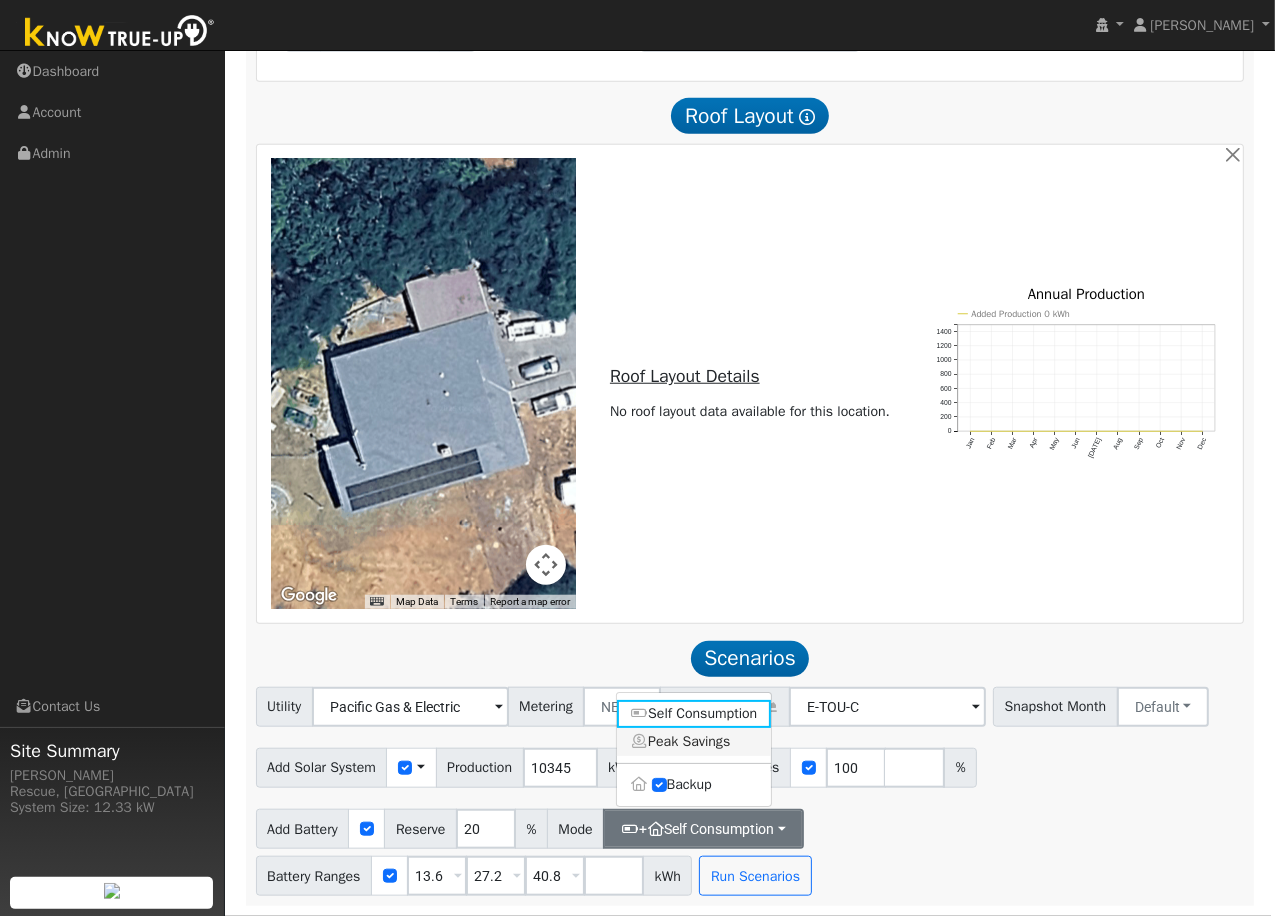 click on "Peak Savings" at bounding box center (694, 742) 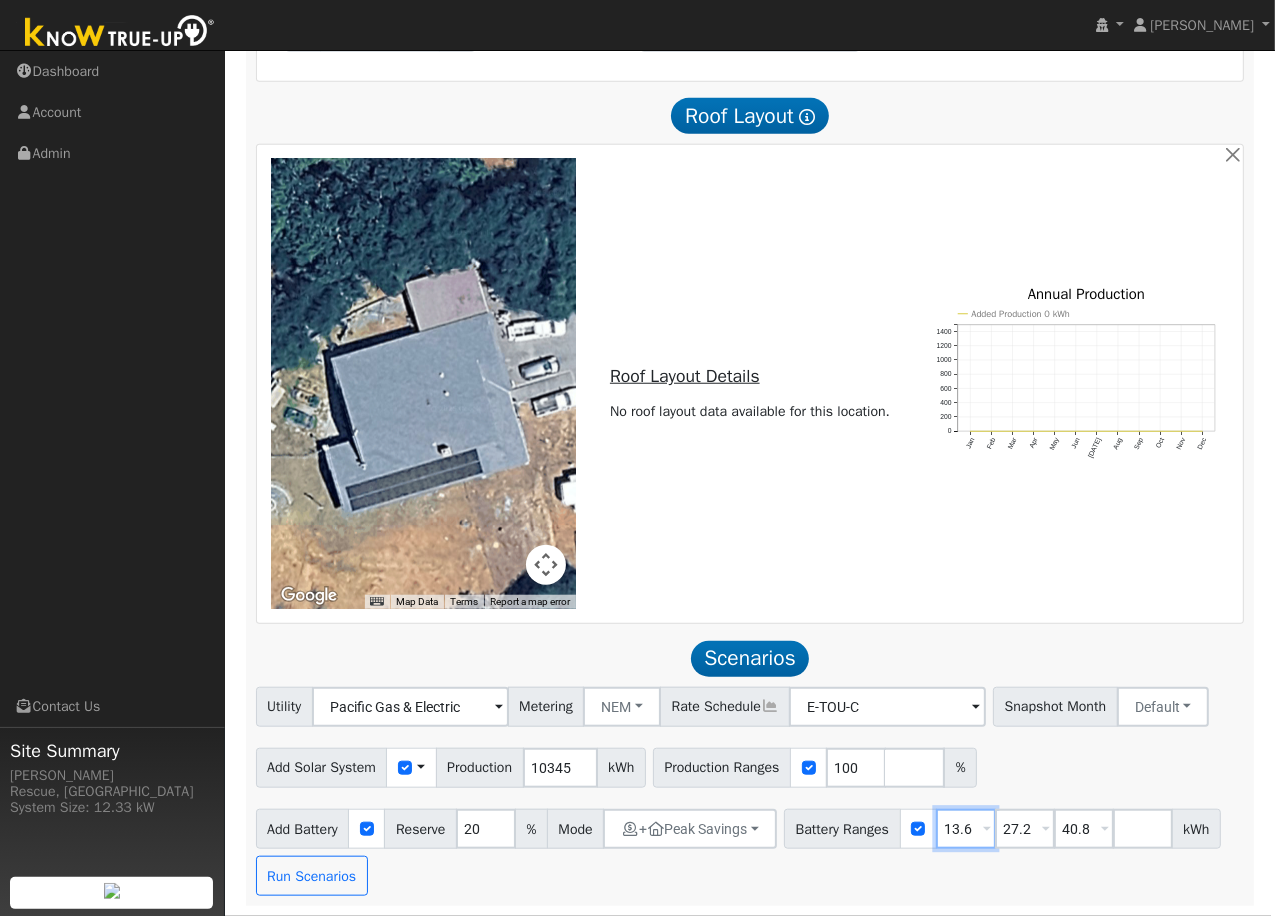 click on "13.6" at bounding box center [966, 829] 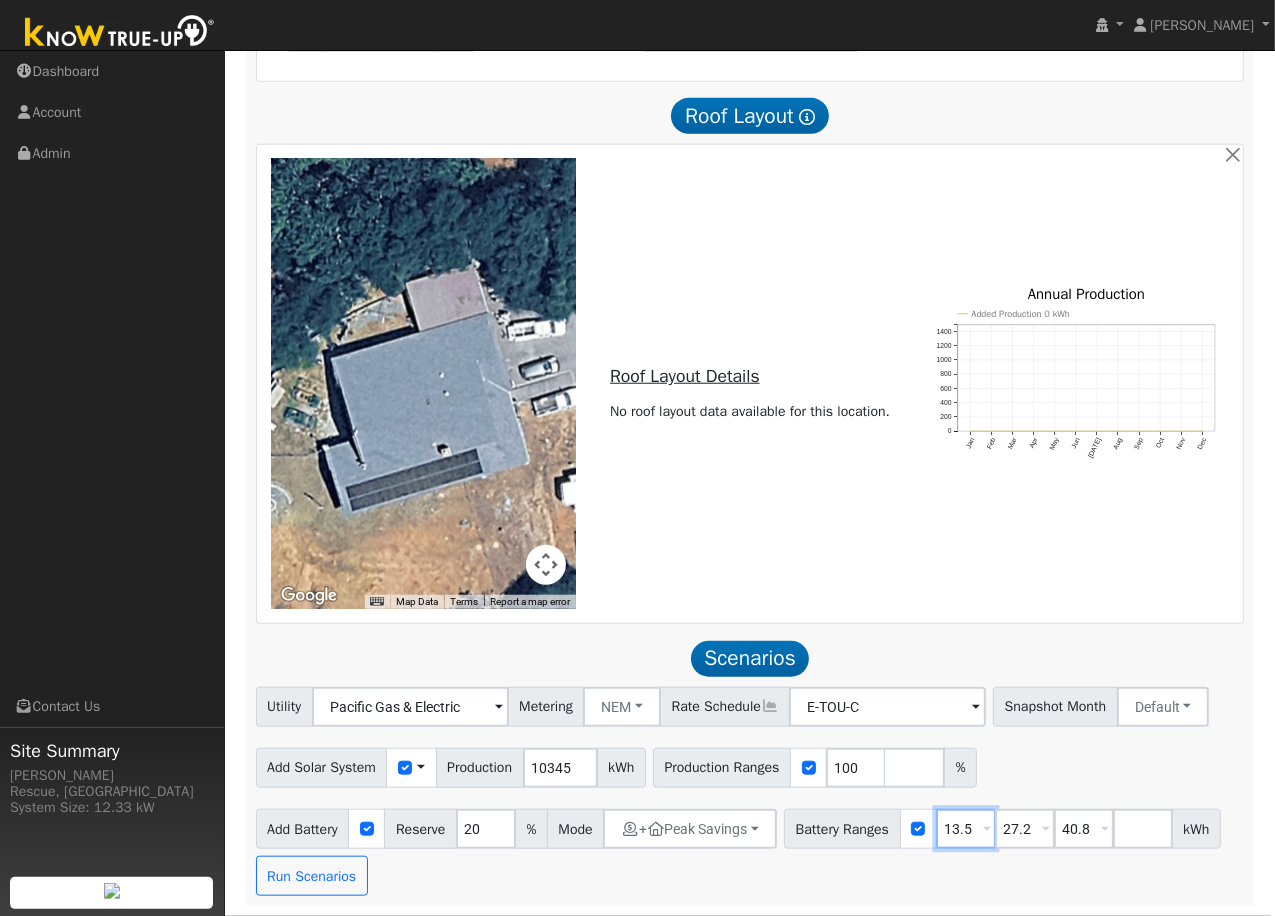 type on "13.5" 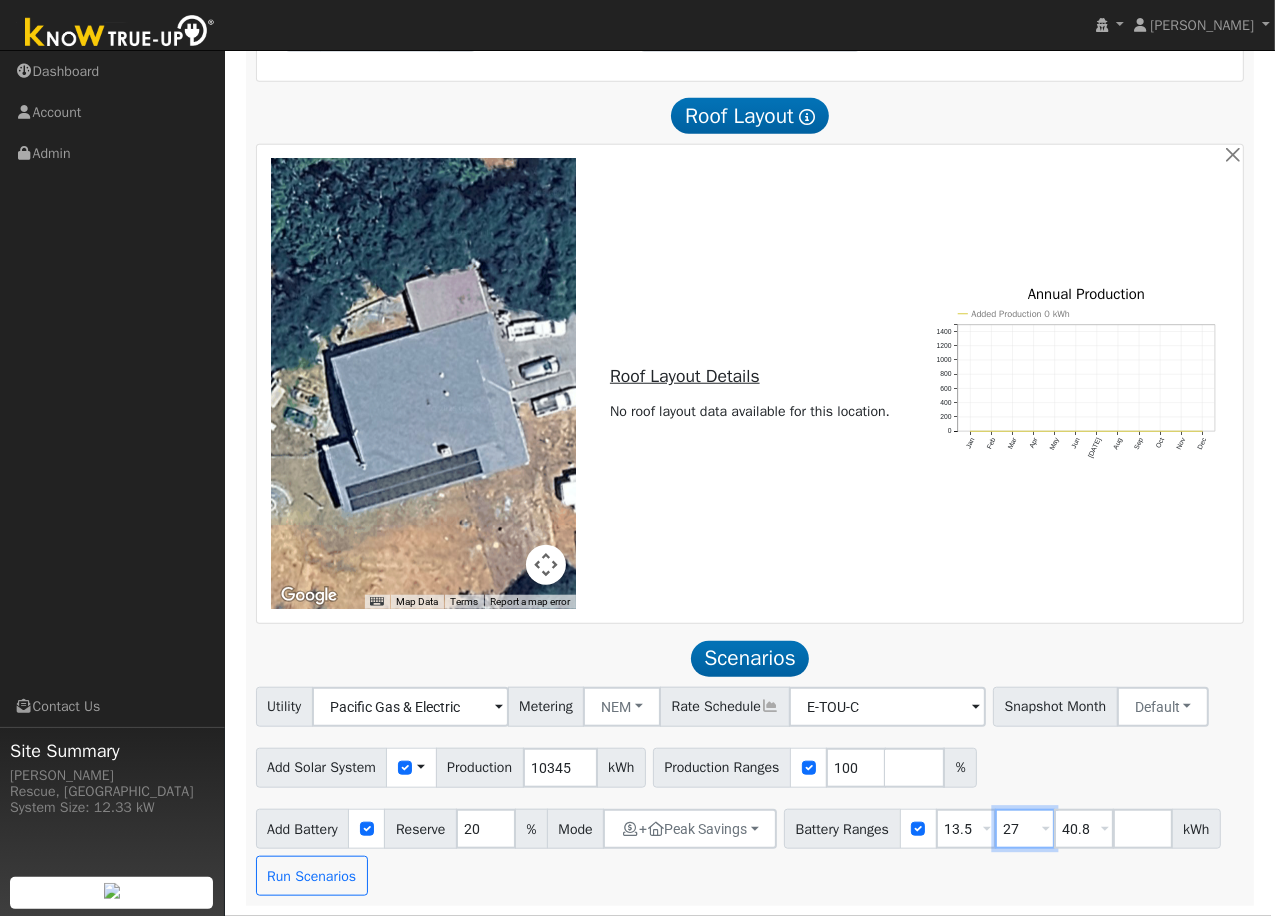 type on "27" 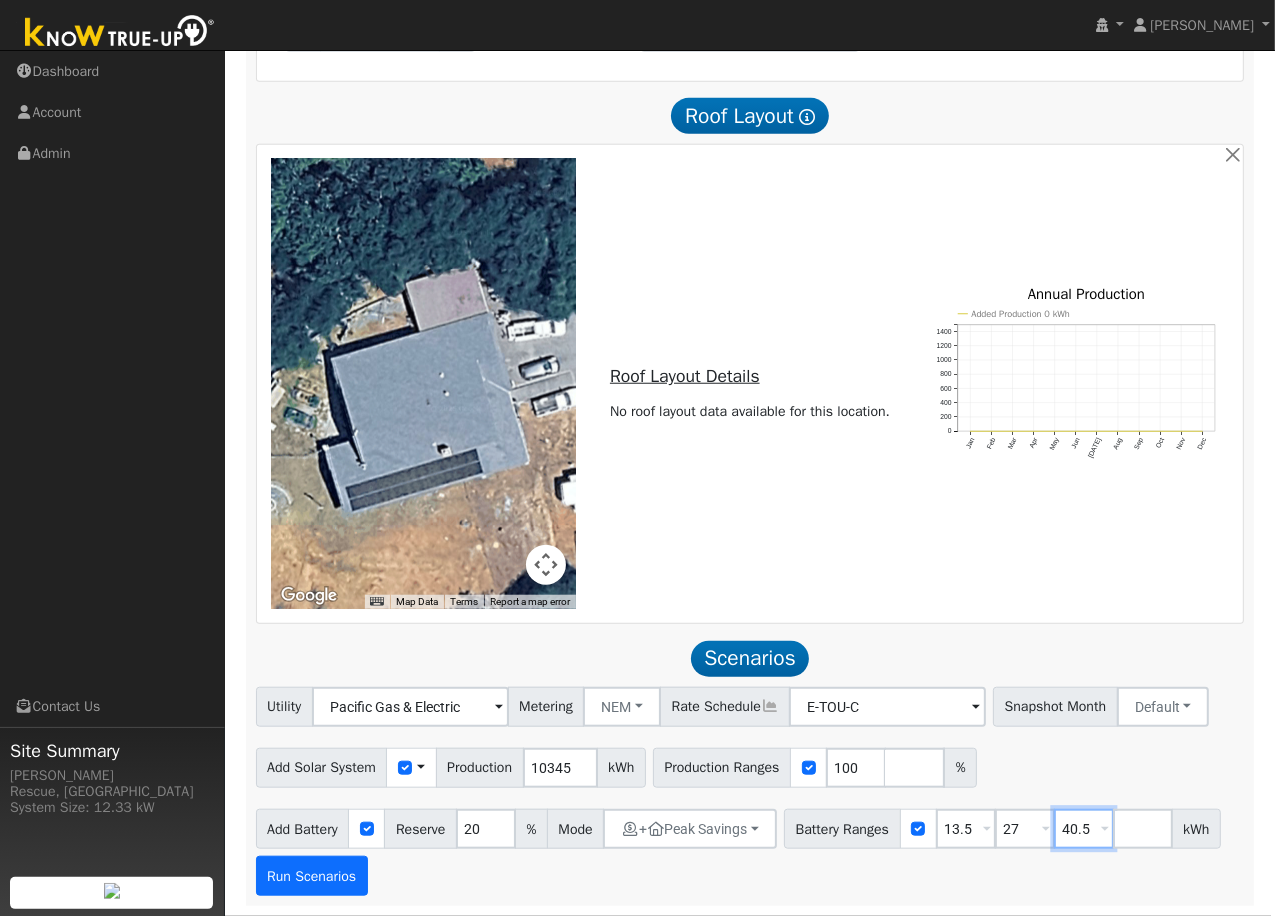 type on "40.5" 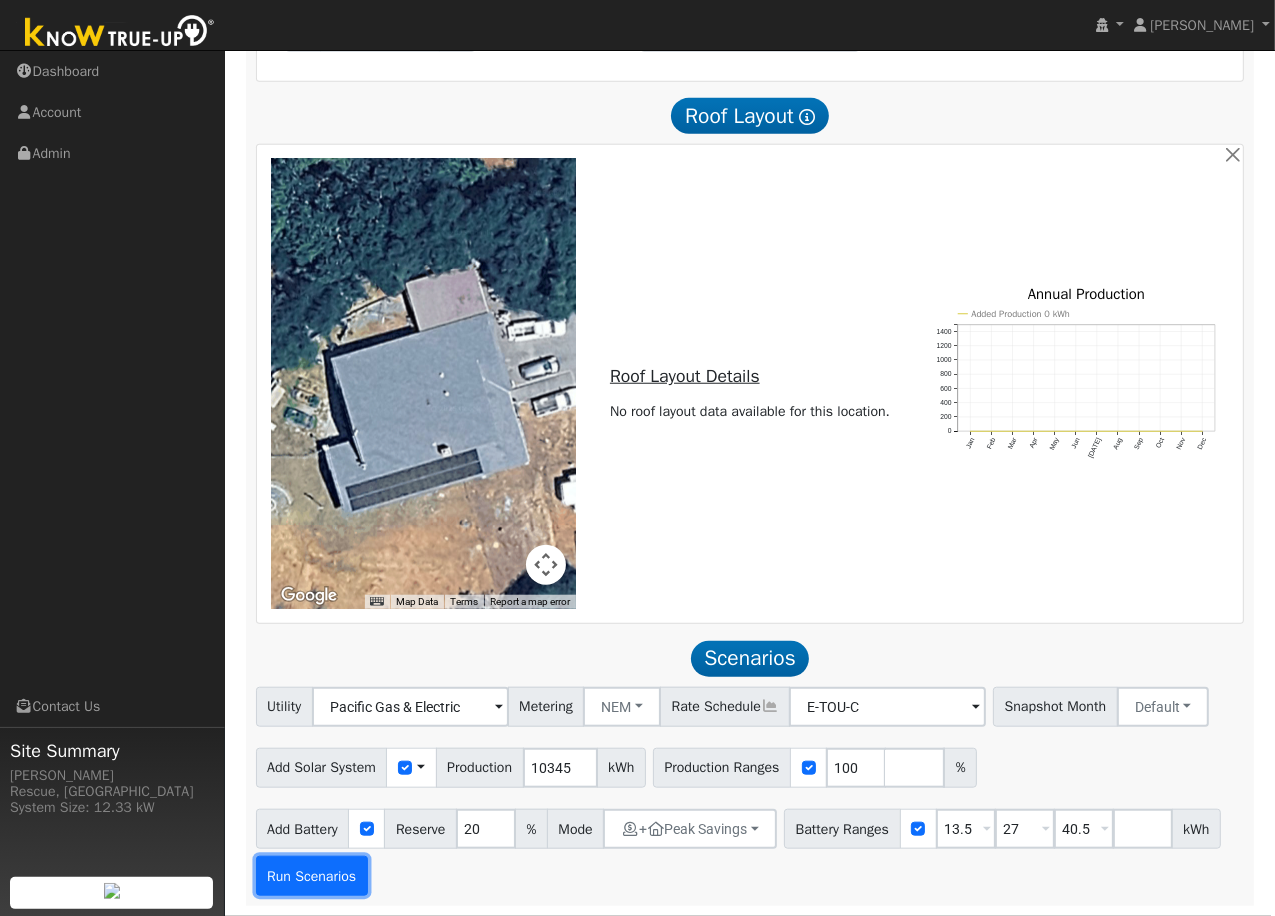 click on "Run Scenarios" at bounding box center (312, 876) 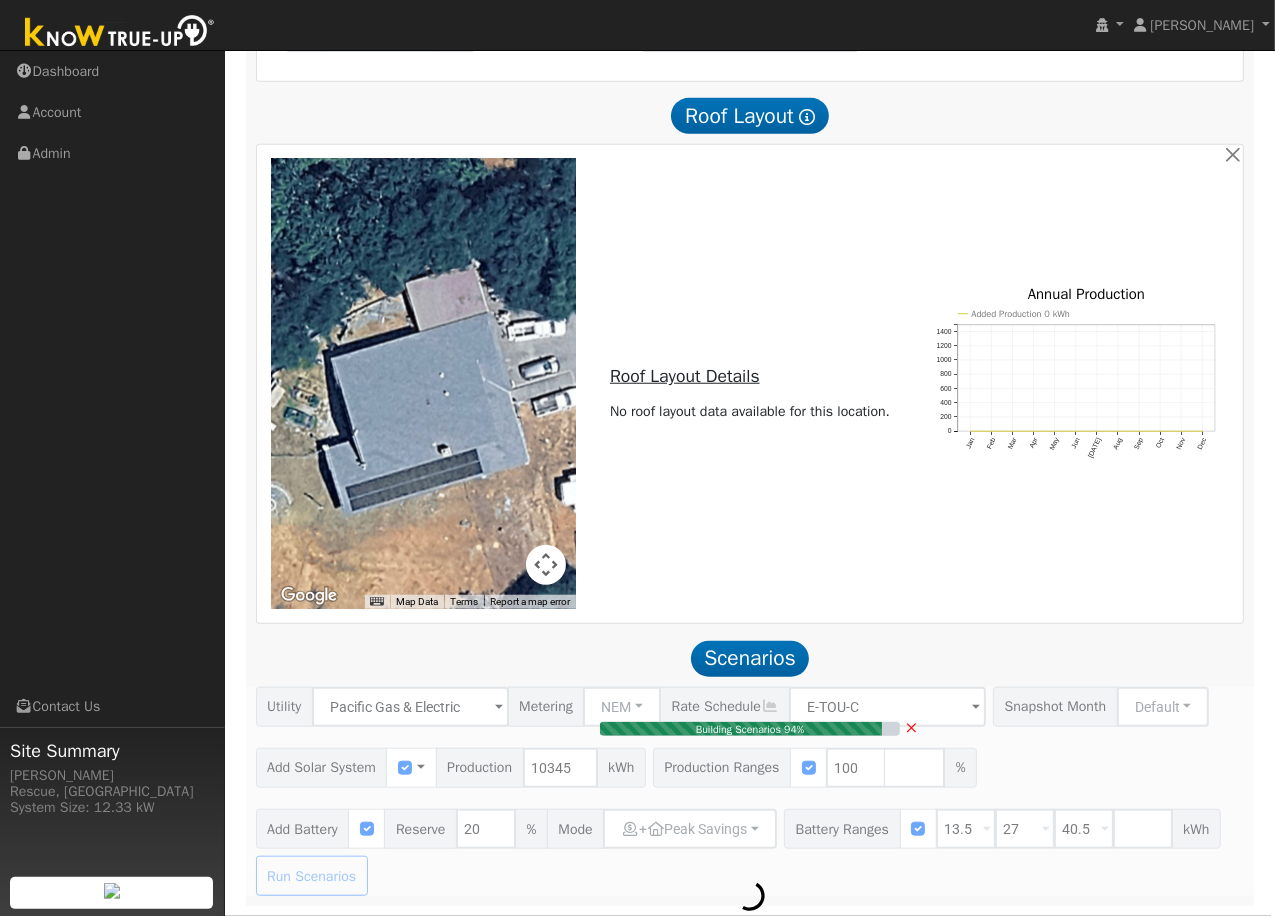 type on "6.9" 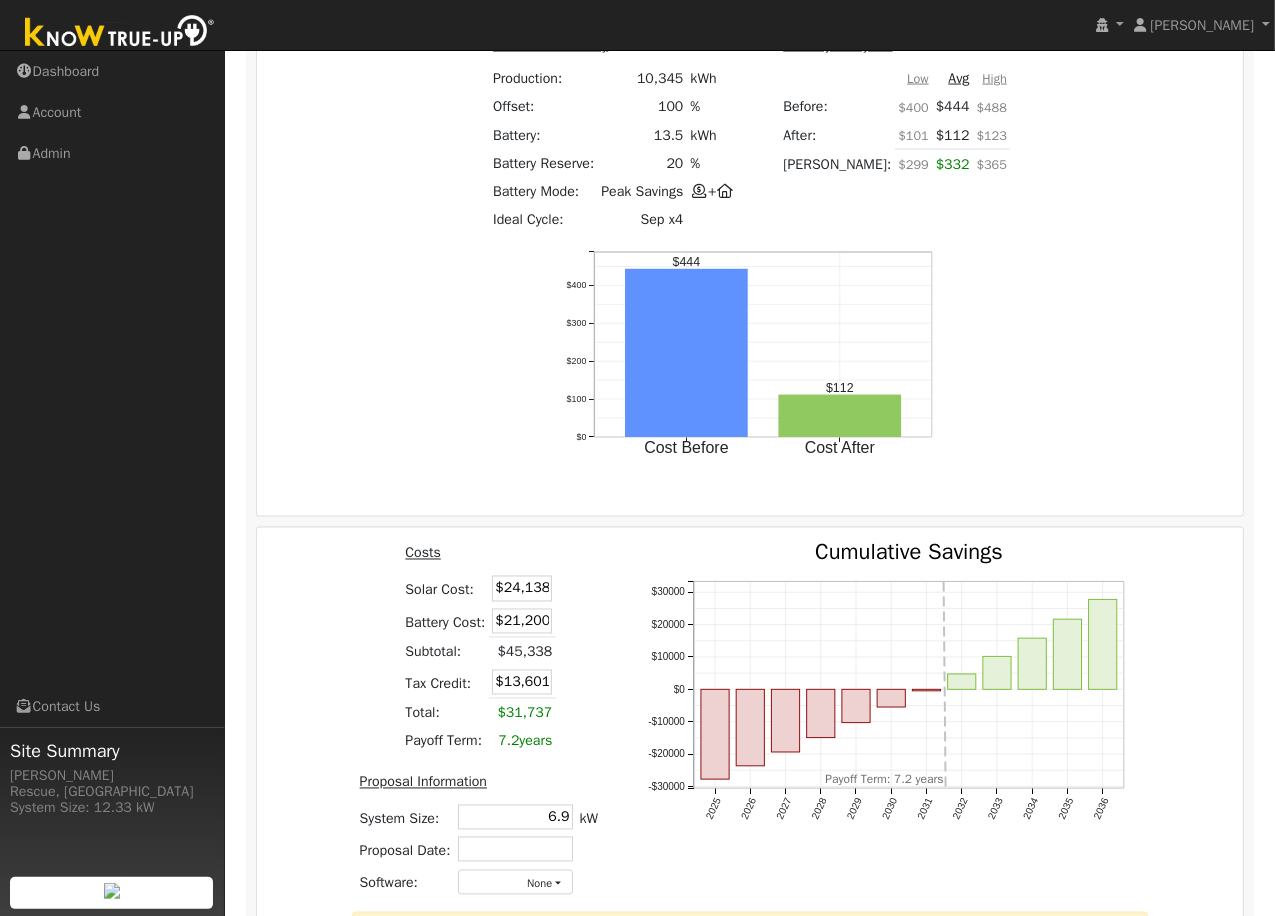 scroll, scrollTop: 2813, scrollLeft: 0, axis: vertical 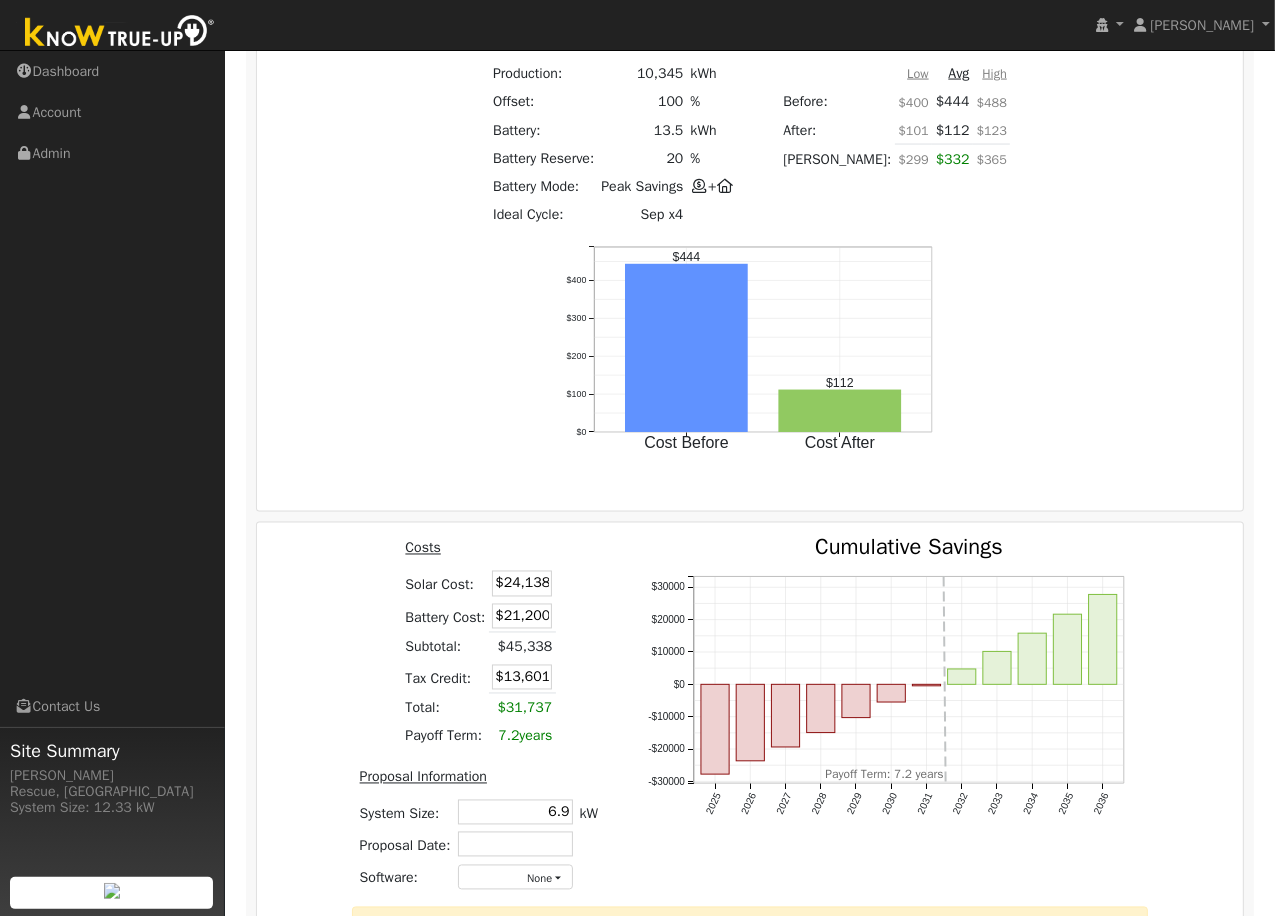 drag, startPoint x: 515, startPoint y: 413, endPoint x: 653, endPoint y: 420, distance: 138.17743 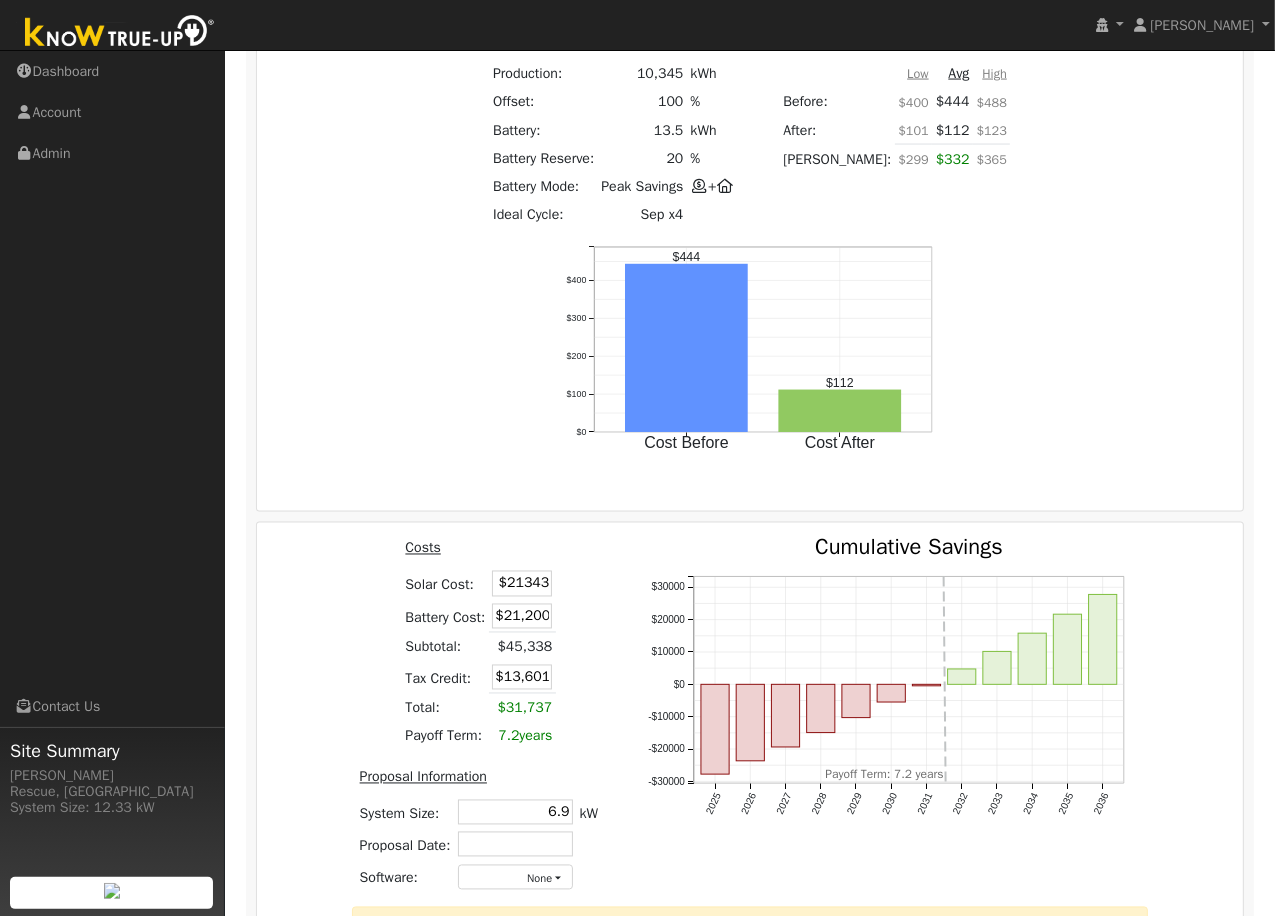 type on "$21,343" 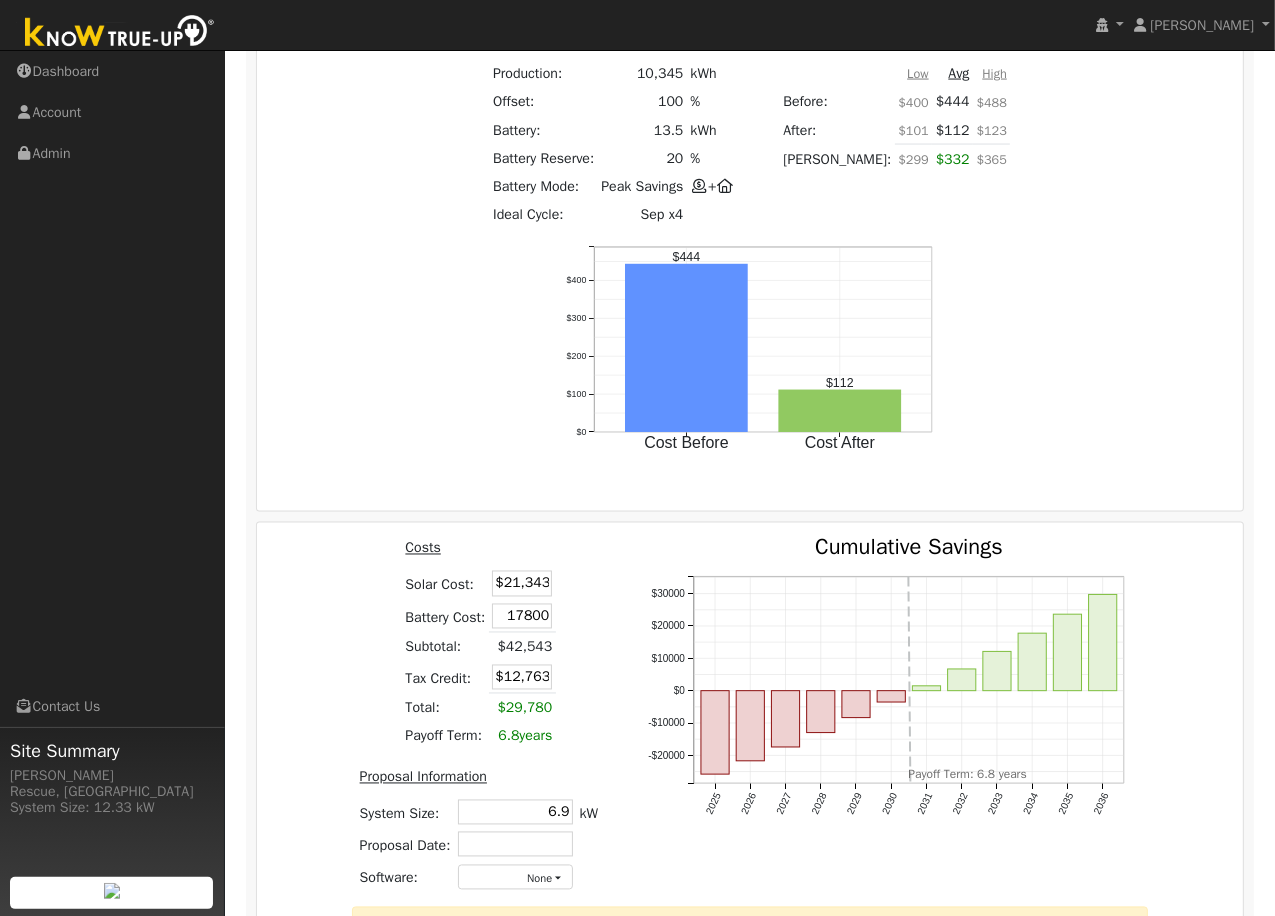 type on "$17,800" 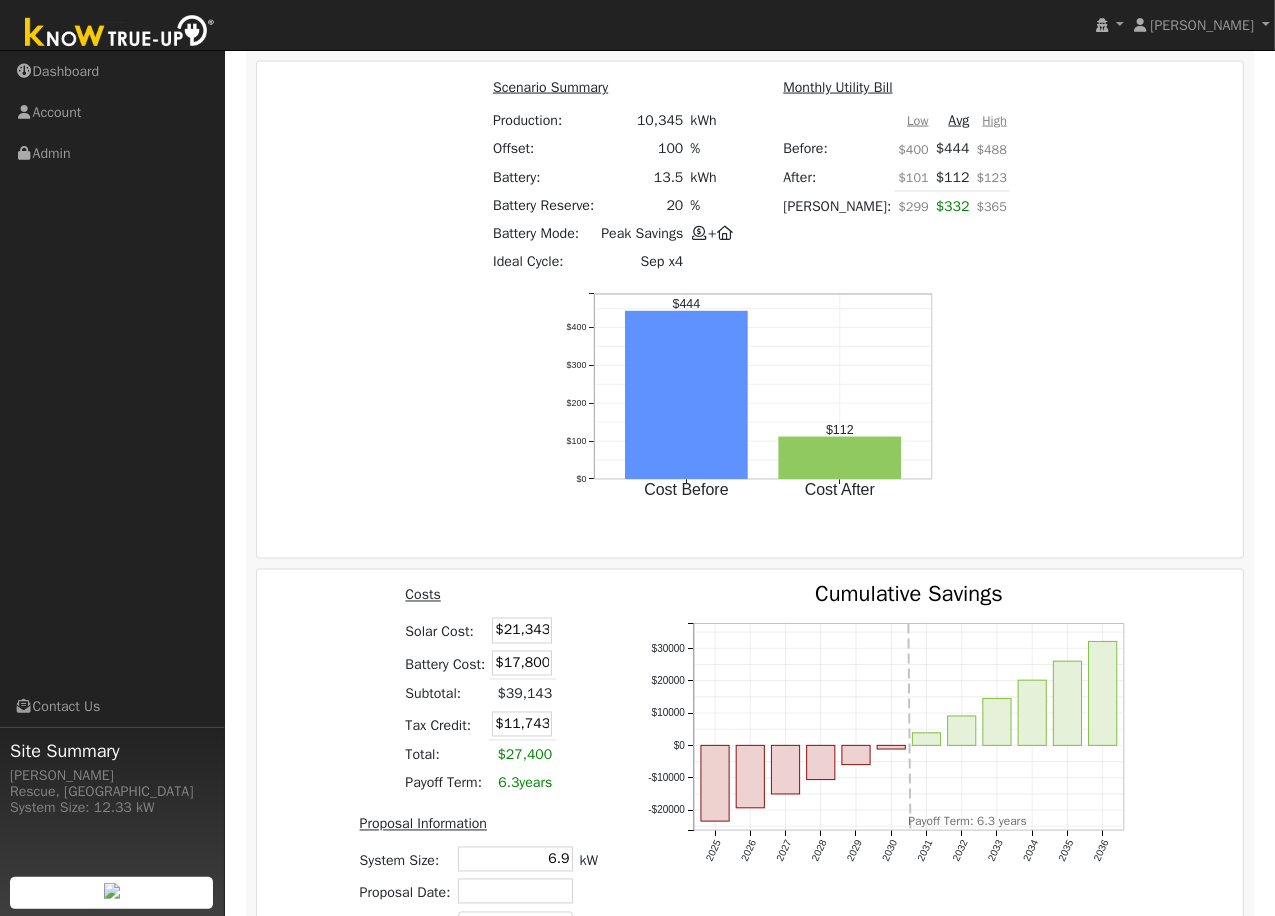 scroll, scrollTop: 2767, scrollLeft: 0, axis: vertical 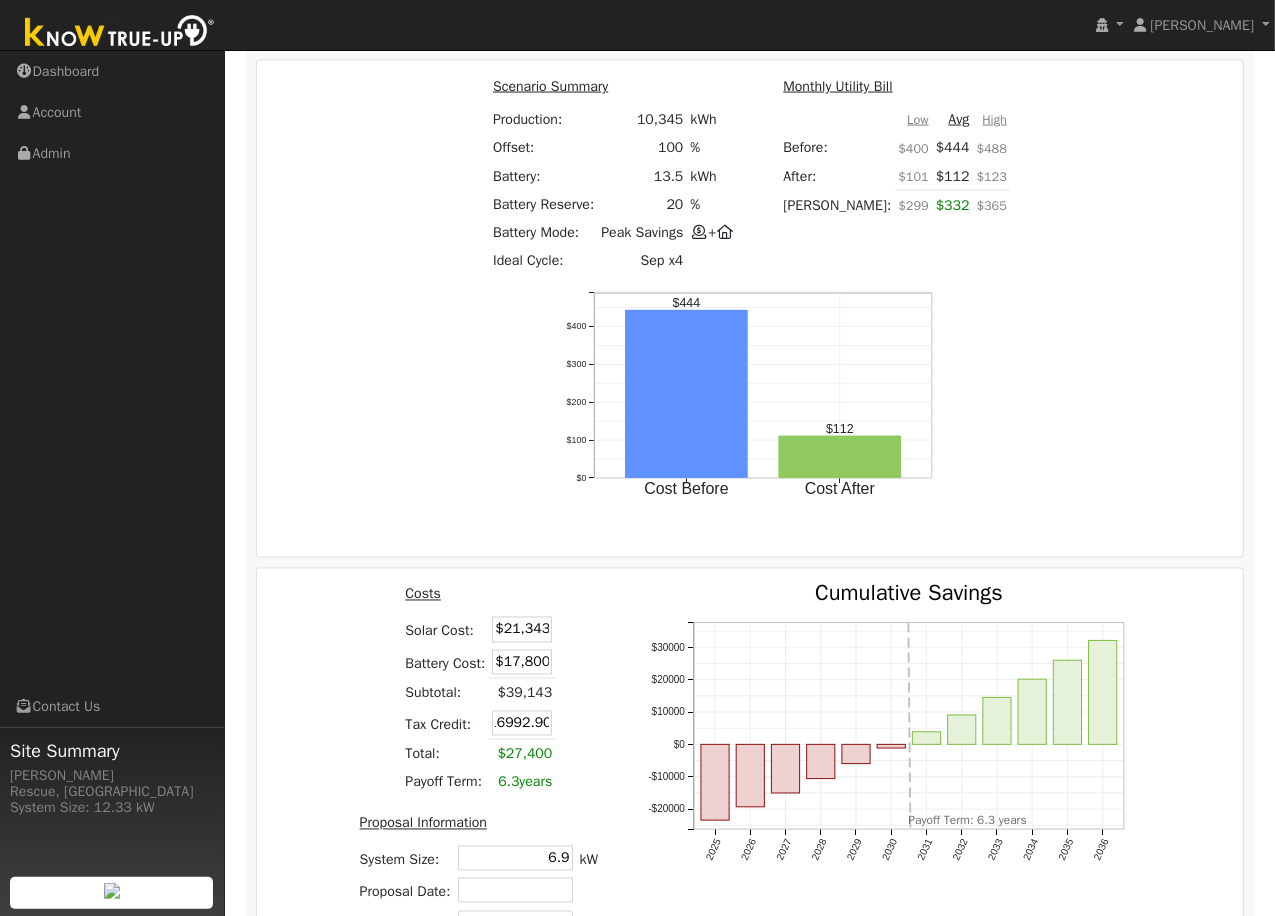 type on "$16,993" 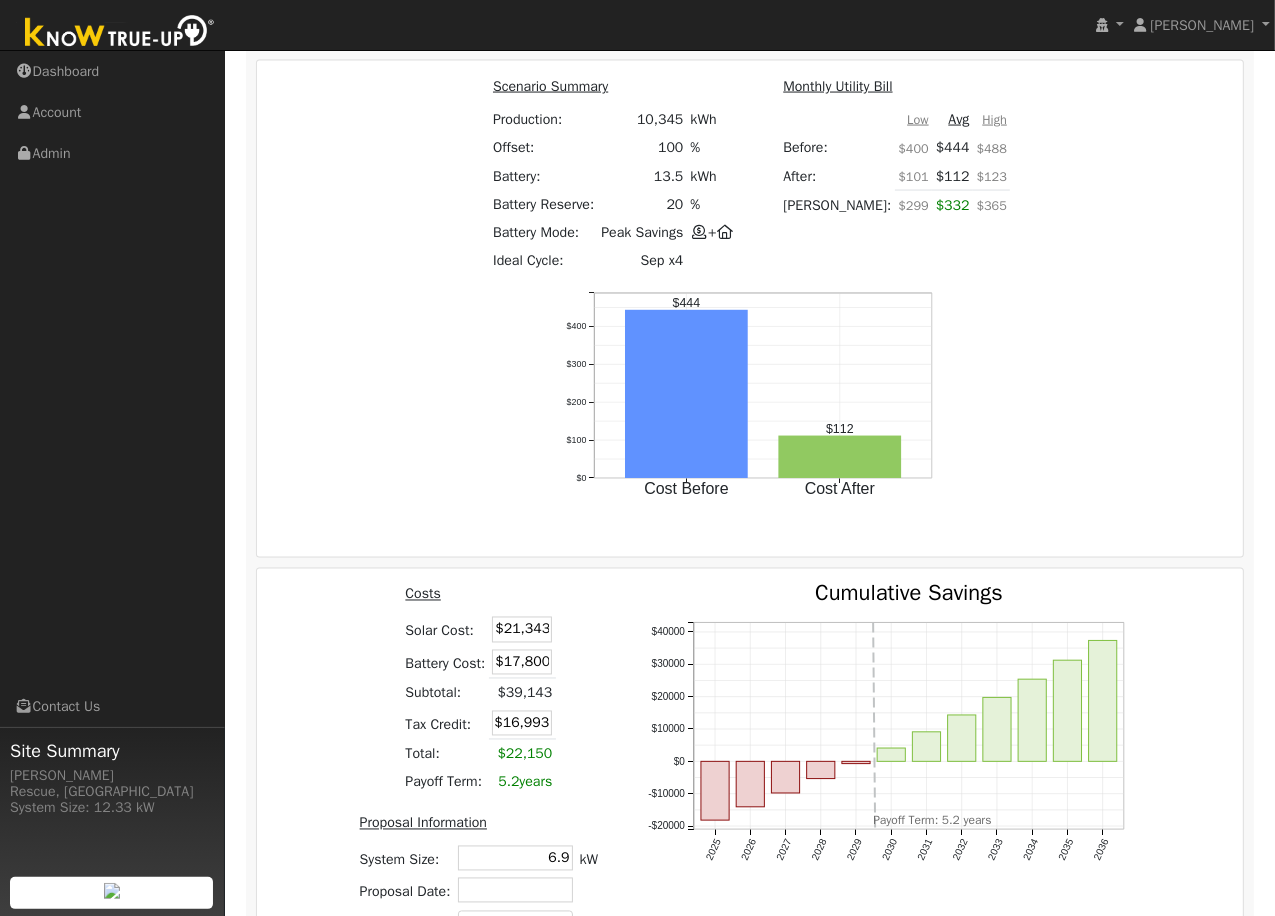 scroll, scrollTop: 0, scrollLeft: 0, axis: both 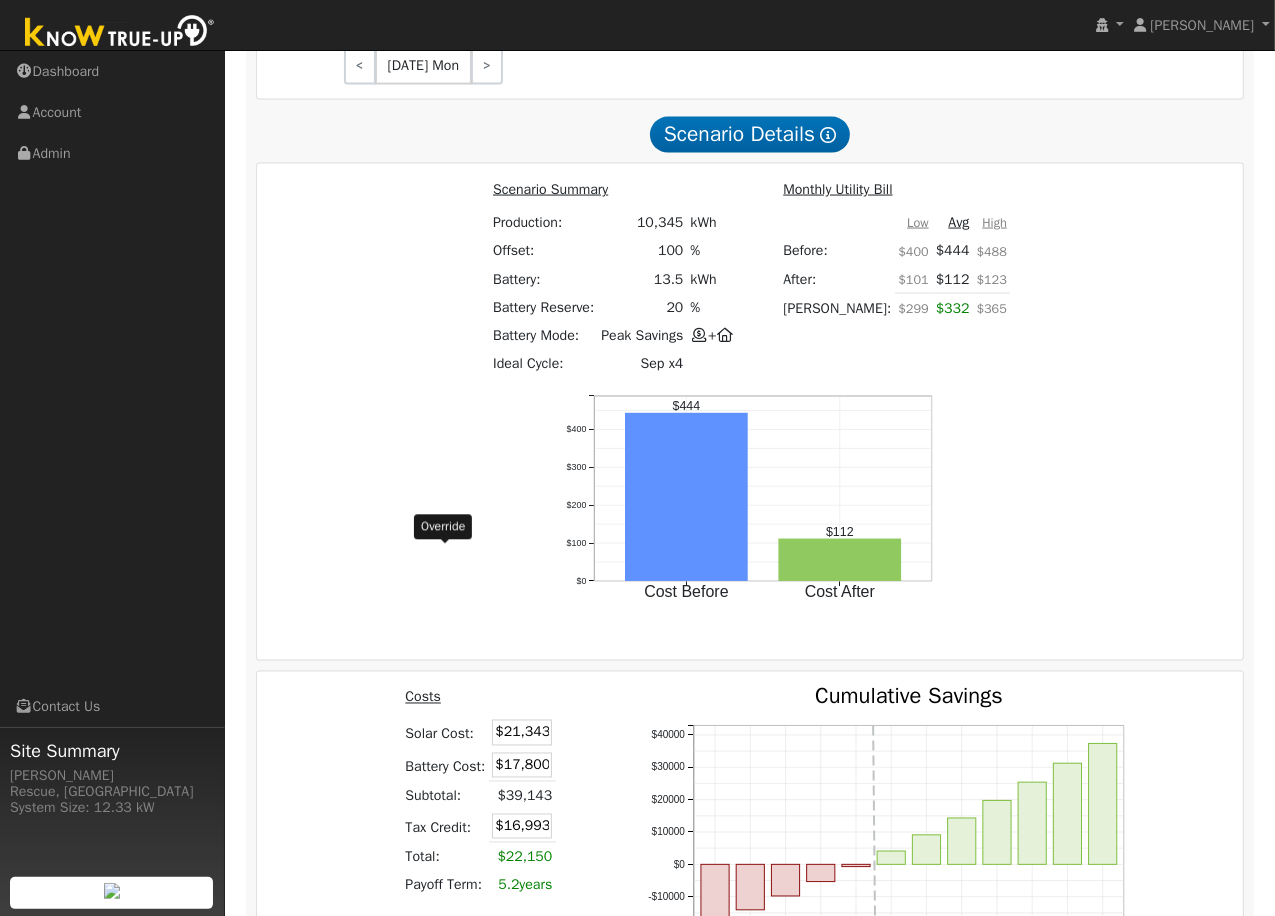 click on "Scenario Summary Production: 10,345 kWh Offset: 100 % Battery: 13.5 kWh Battery Reserve: 20 % Battery Mode: Peak Savings + Ideal Cycle: Sep x4 Monthly Utility Bill Low Avg High Before: $400 $444 $488 After: $101 $112 $123 Bill Savings: $299 $332 $365 Cost Before Cost After $0 $100 $200 $300 $400 onclick="" onclick="" onclick="" onclick="" onclick="" onclick="" $444 $112" at bounding box center (750, 412) 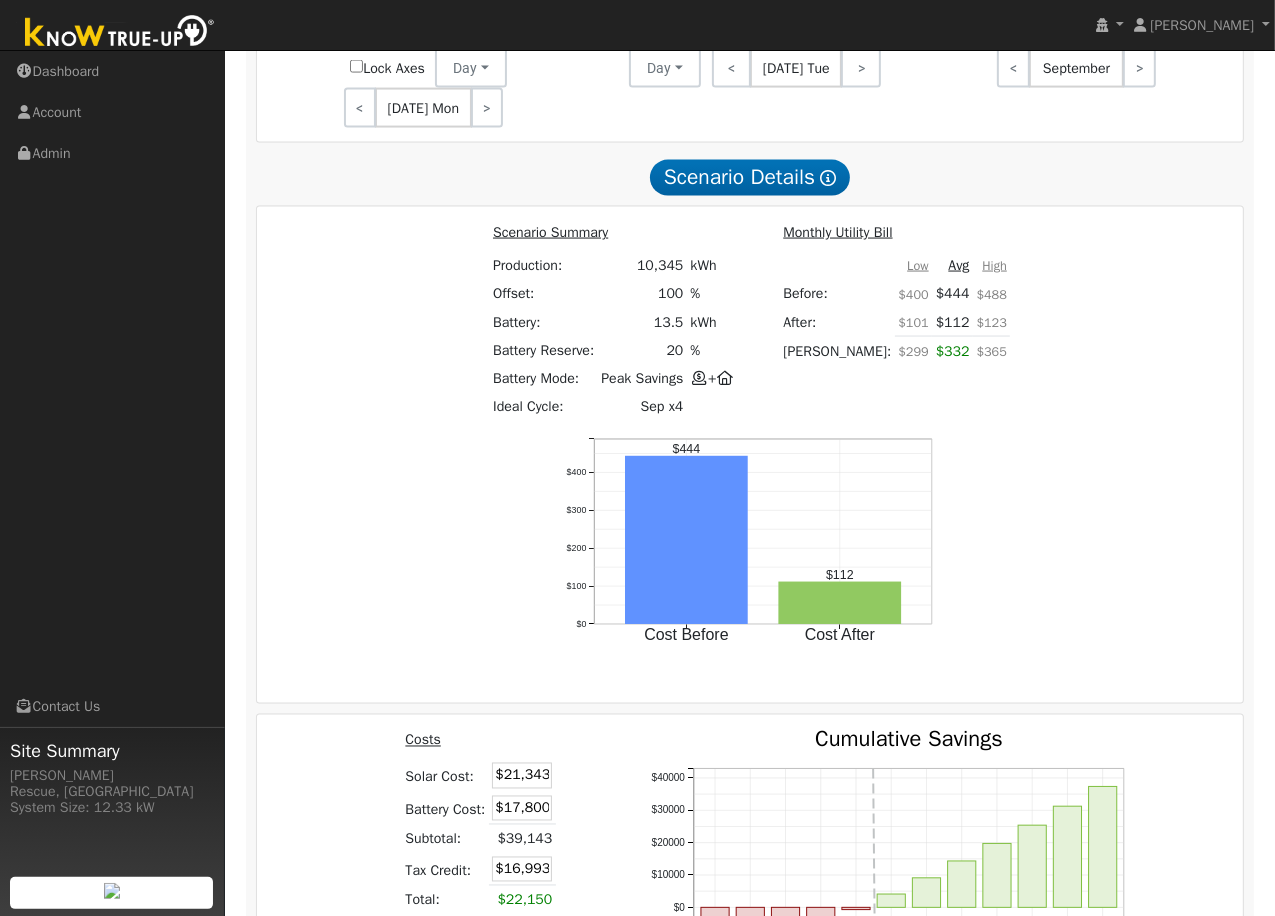 click on "2025 2026 2027 2028 2029 2030 2031 2032 2033 2034 2035 2036 -$20000 -$10000 $0 $10000 $20000 $30000 $40000 Cumulative Savings onclick="" onclick="" onclick="" onclick="" onclick="" onclick="" onclick="" onclick="" onclick="" onclick="" onclick="" onclick="" Payoff Term: 5.2 years" at bounding box center (894, 914) 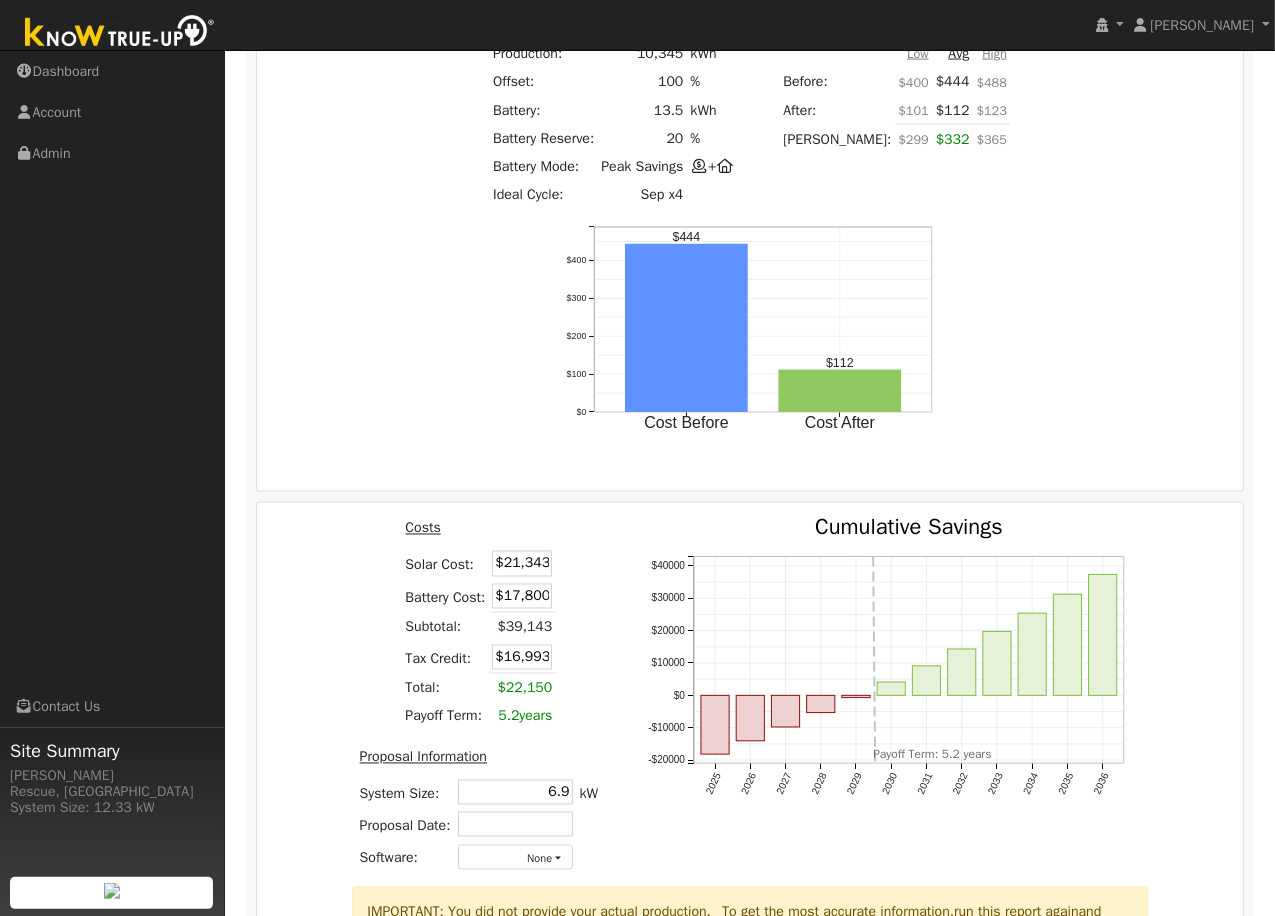 click on "PDF" at bounding box center [1086, 1043] 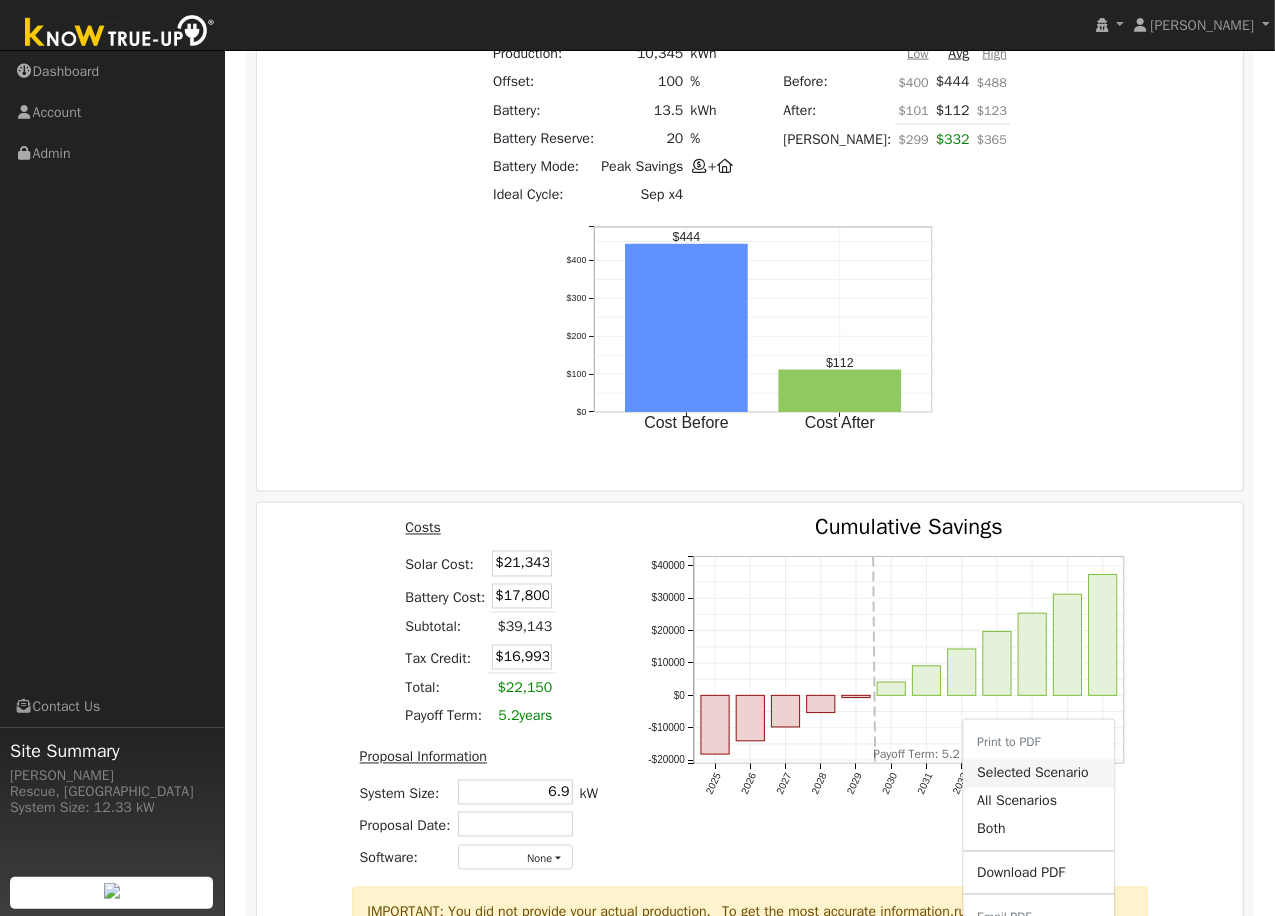 click on "Selected Scenario" at bounding box center (1038, 774) 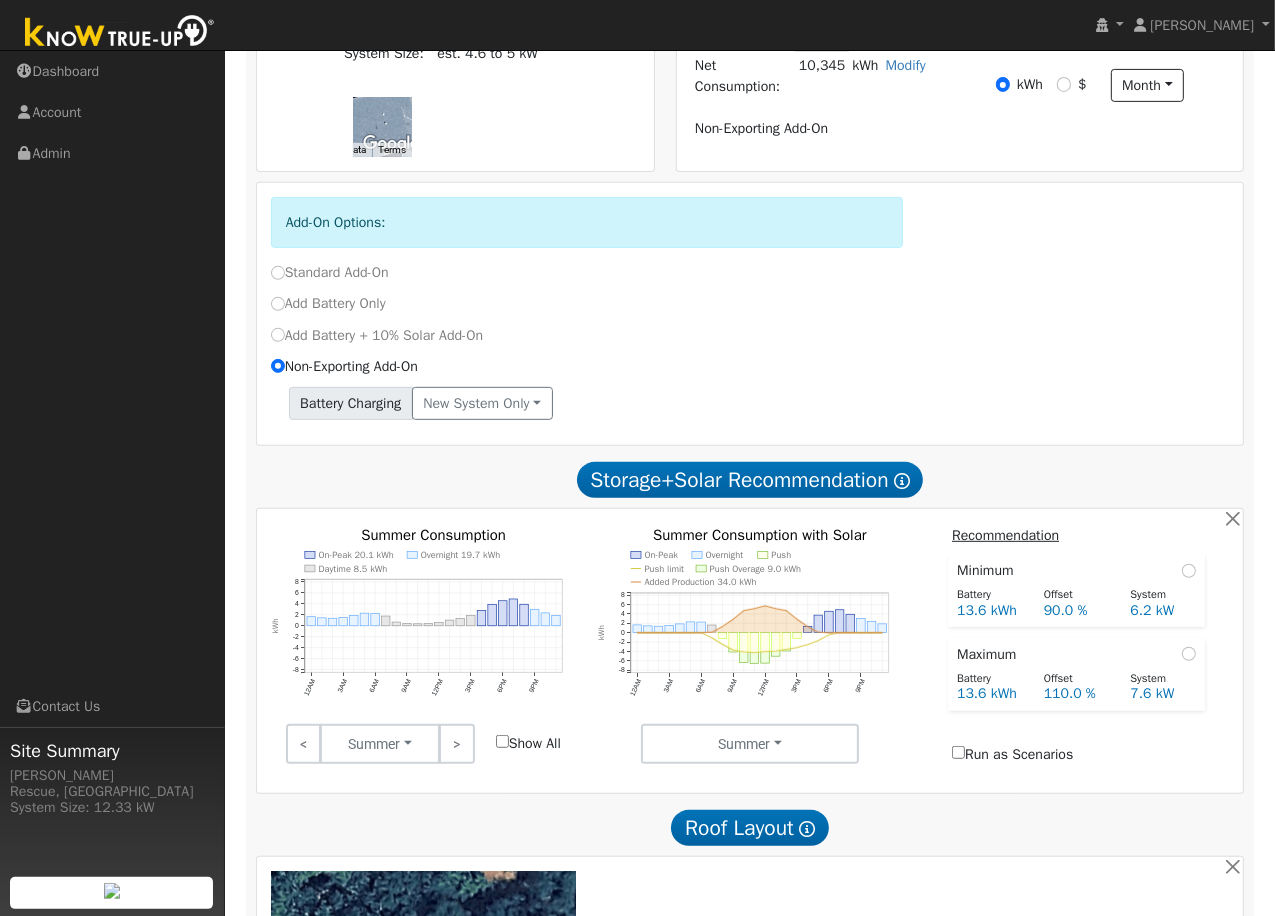 scroll, scrollTop: 774, scrollLeft: 0, axis: vertical 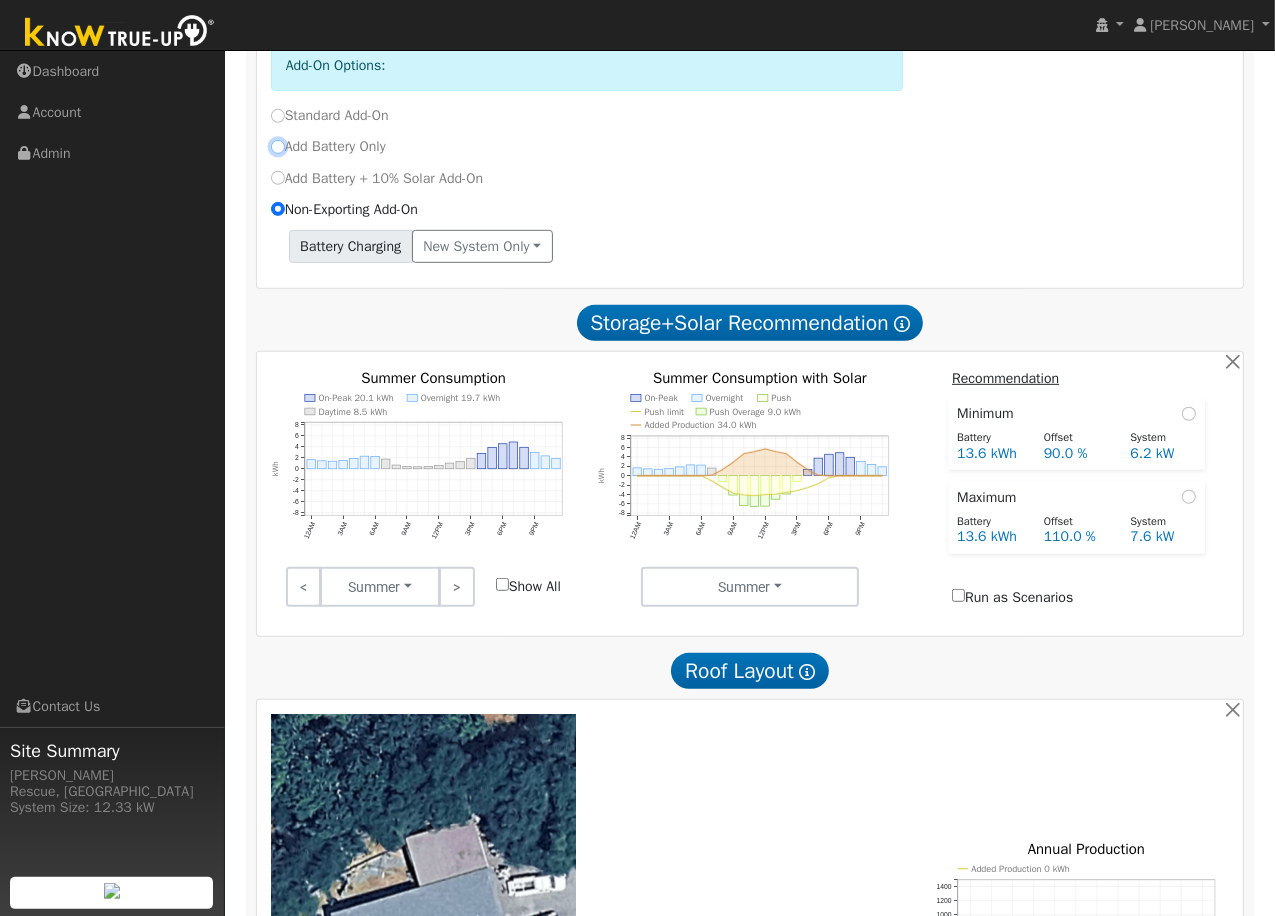 click on "Add Battery Only" at bounding box center [278, 147] 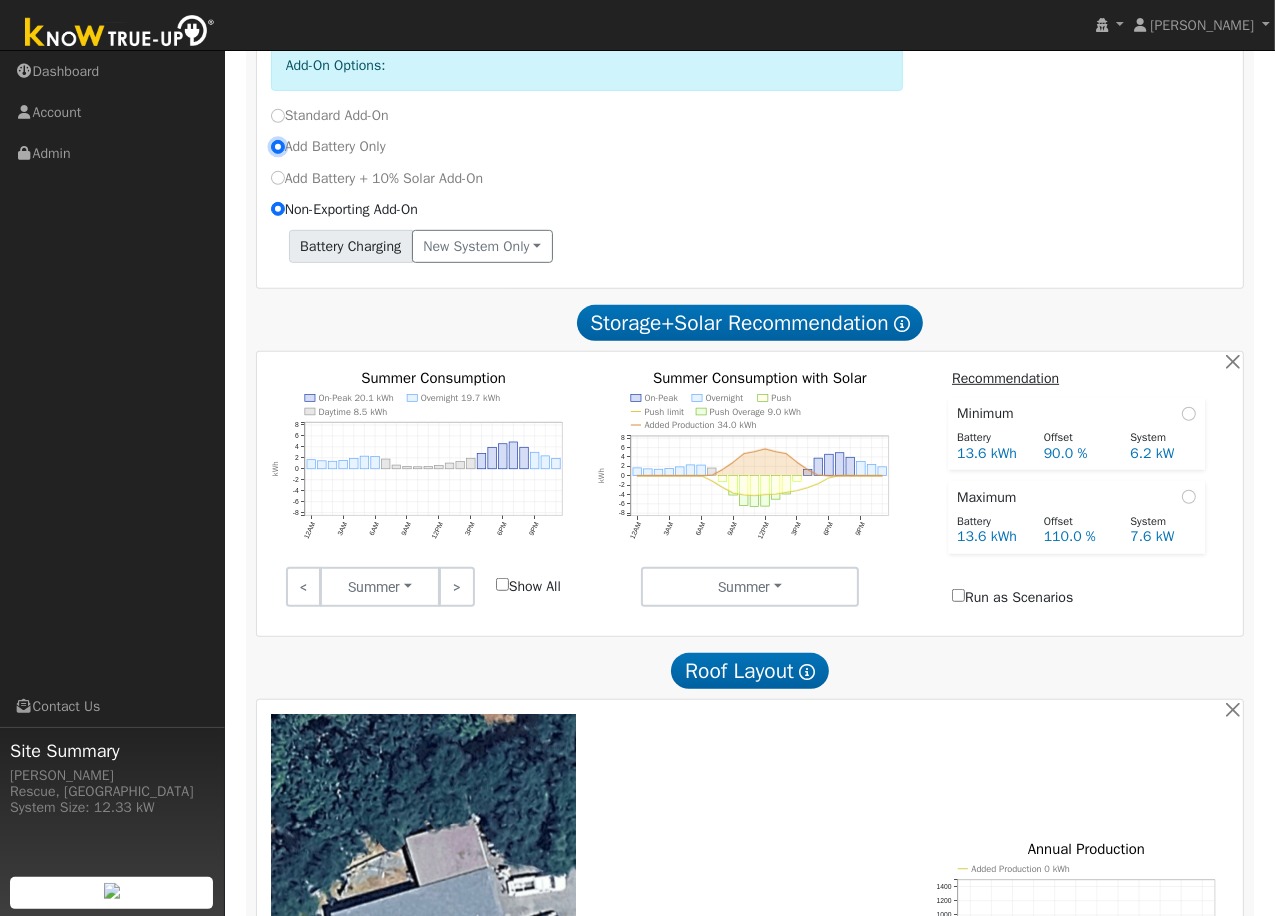 radio on "true" 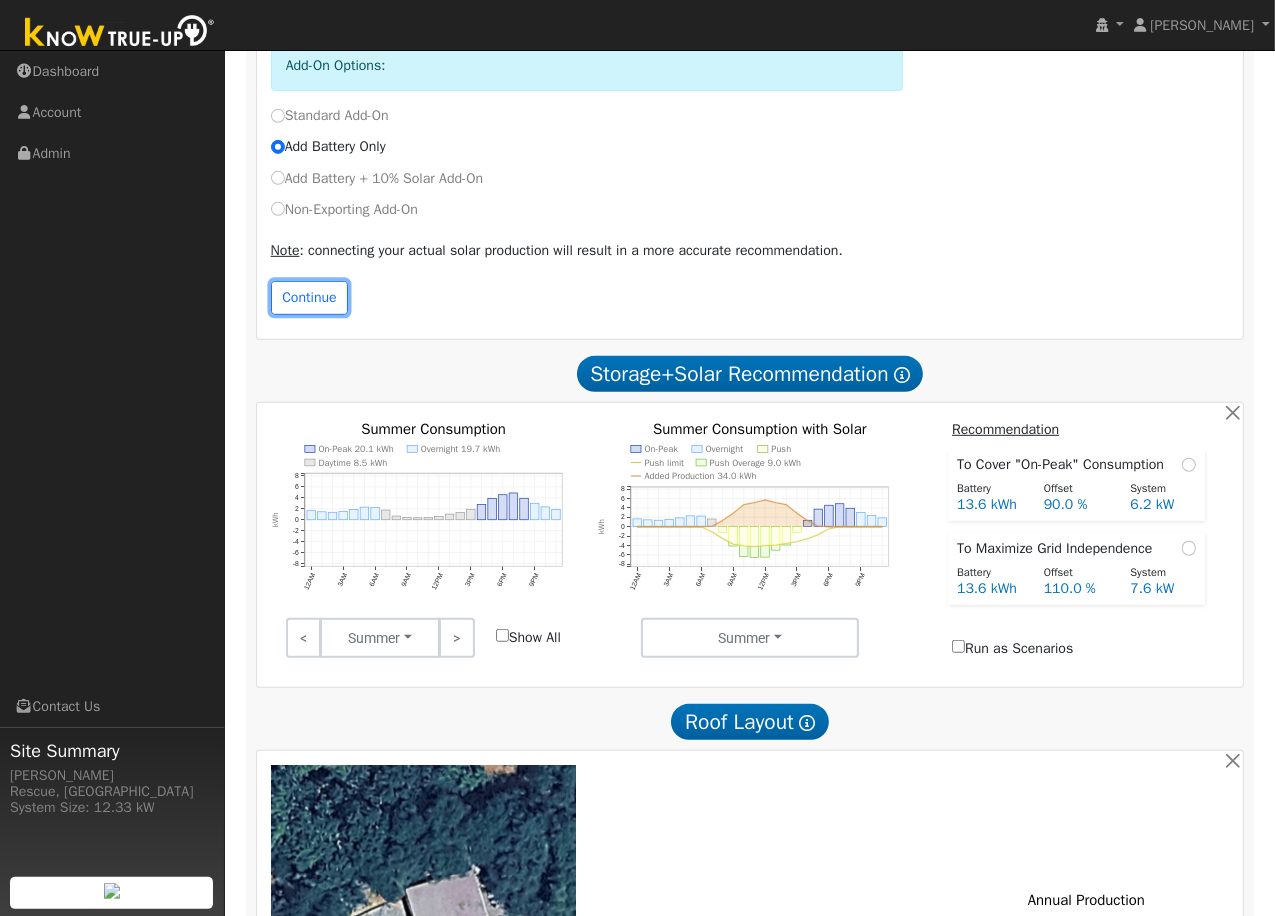 click on "Continue" at bounding box center (310, 298) 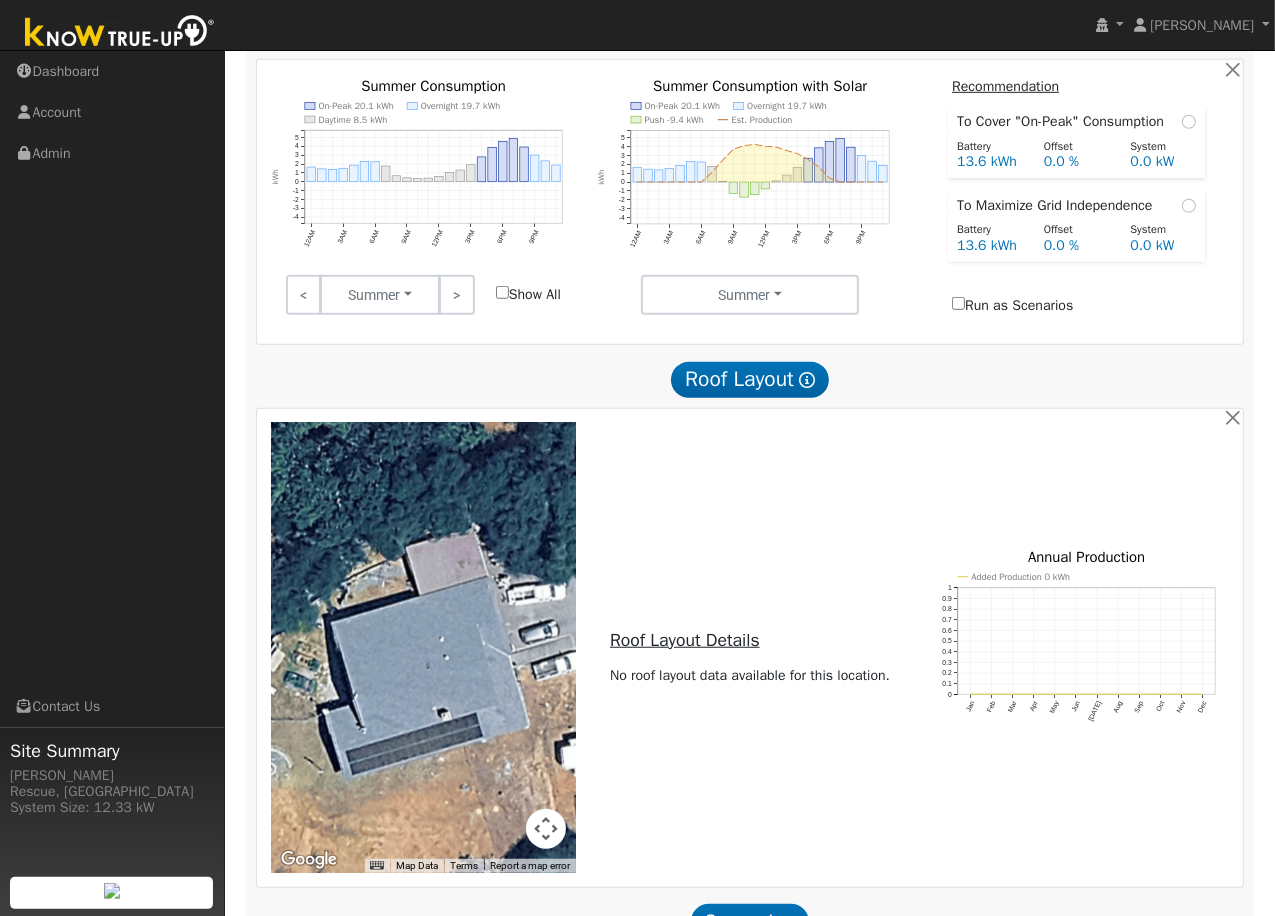 scroll, scrollTop: 1331, scrollLeft: 0, axis: vertical 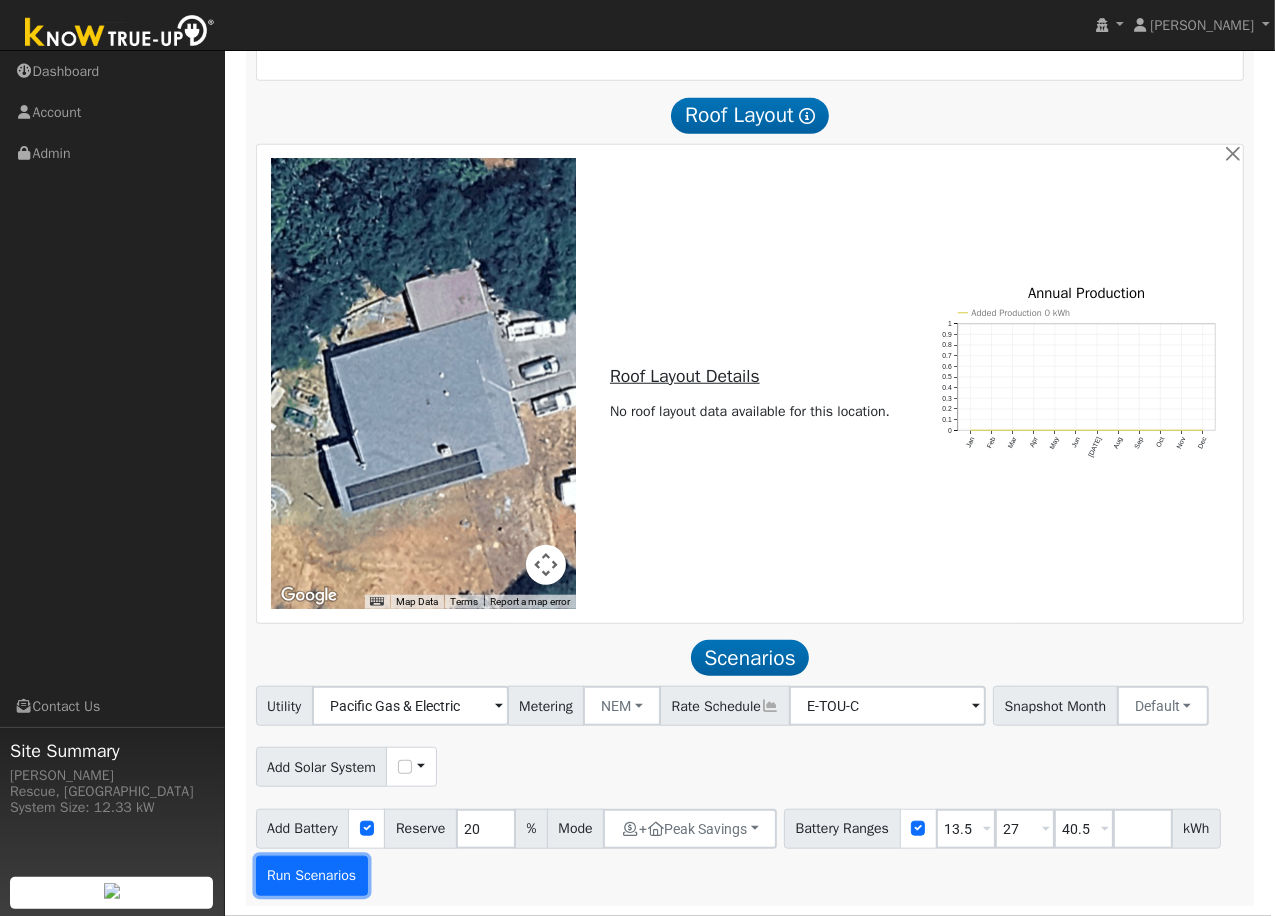 click on "Run Scenarios" at bounding box center [312, 876] 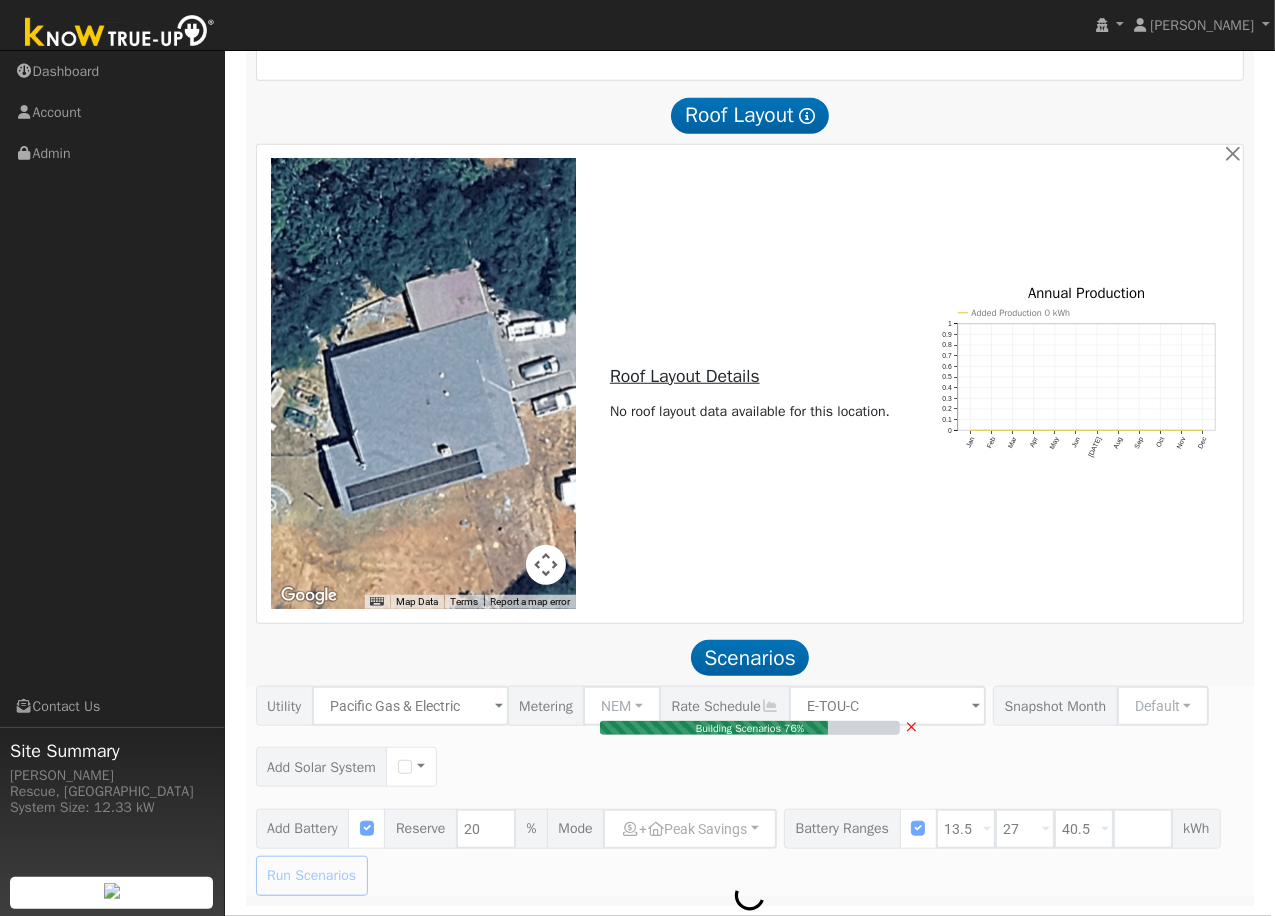 type 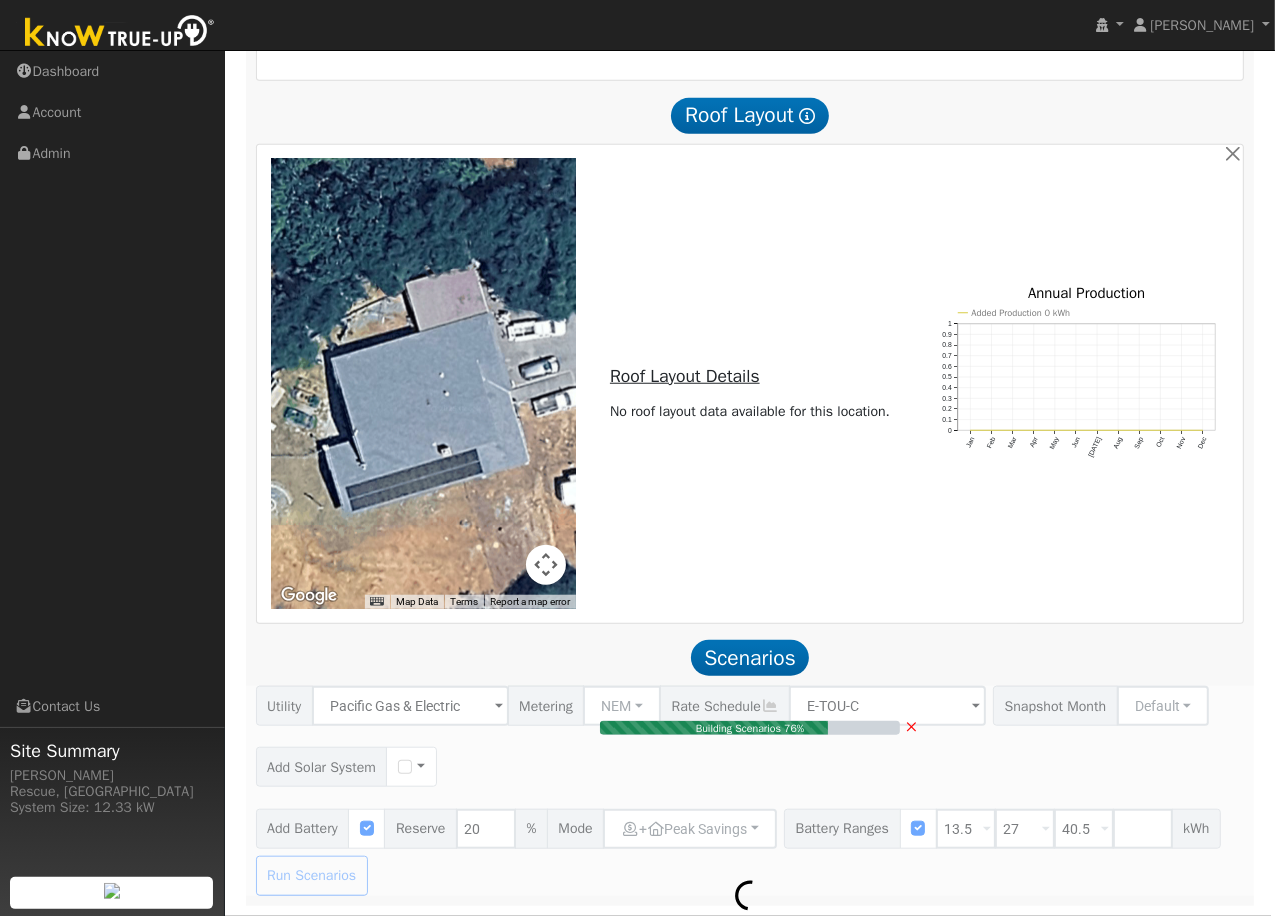 type on "$21,200" 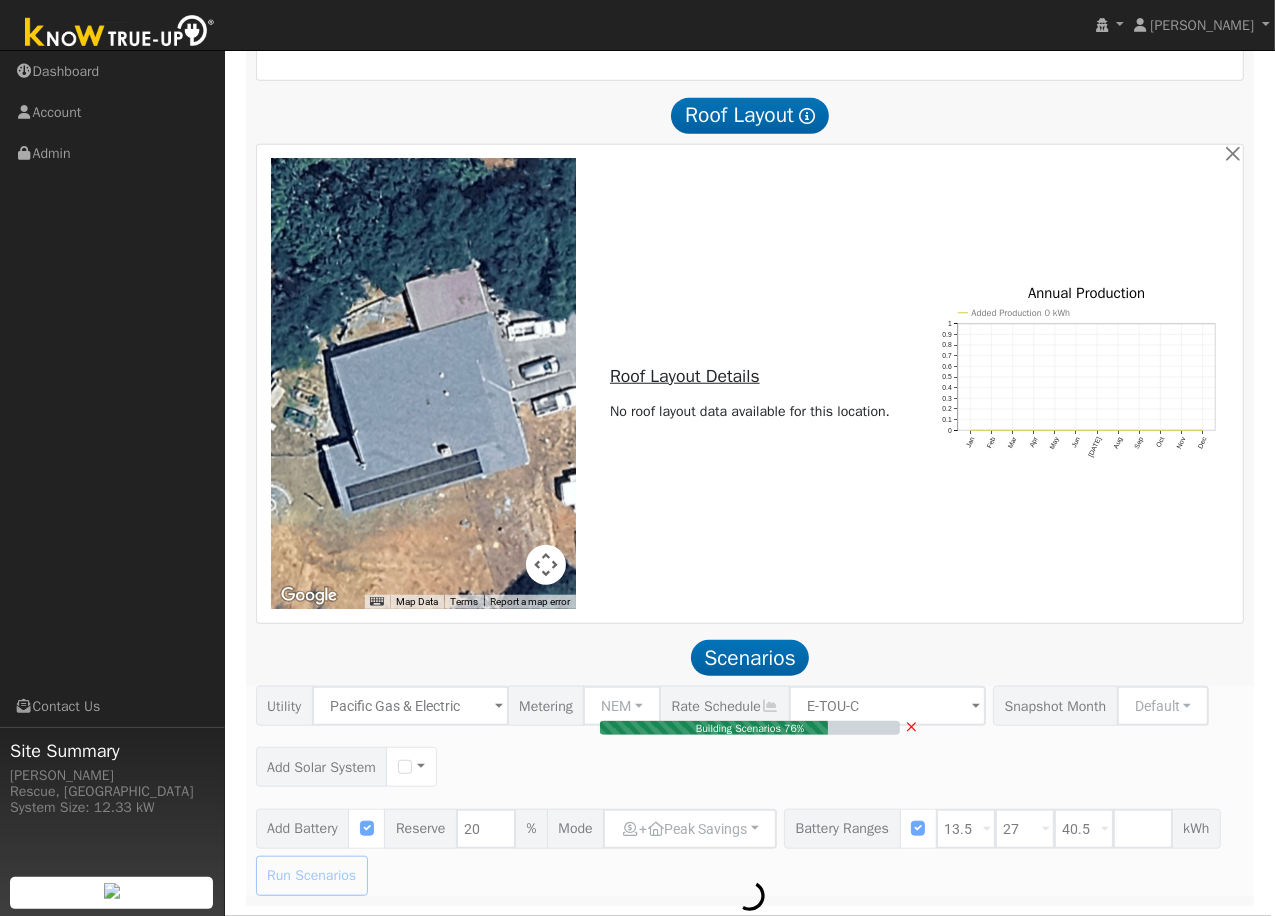 type on "$6,360" 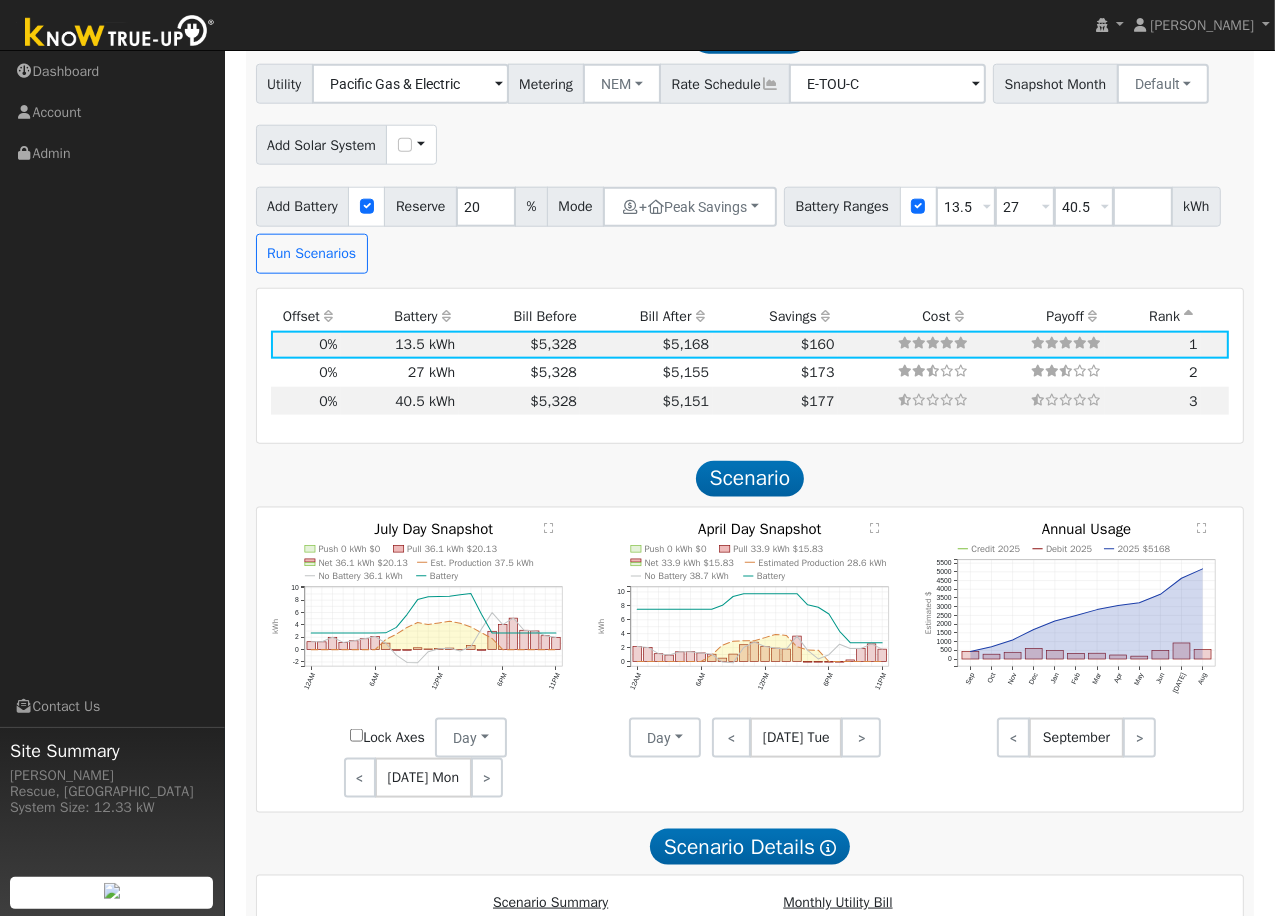 scroll, scrollTop: 1911, scrollLeft: 0, axis: vertical 